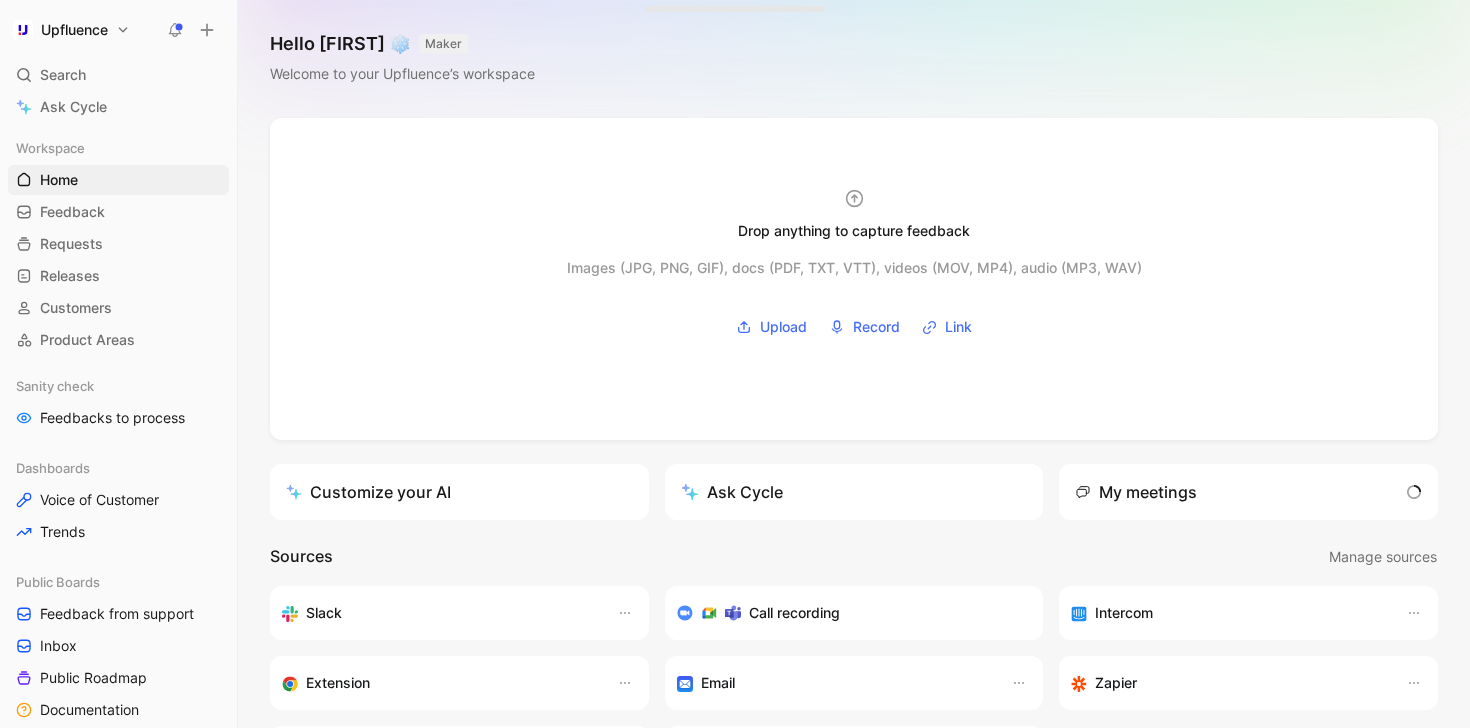 scroll, scrollTop: 0, scrollLeft: 0, axis: both 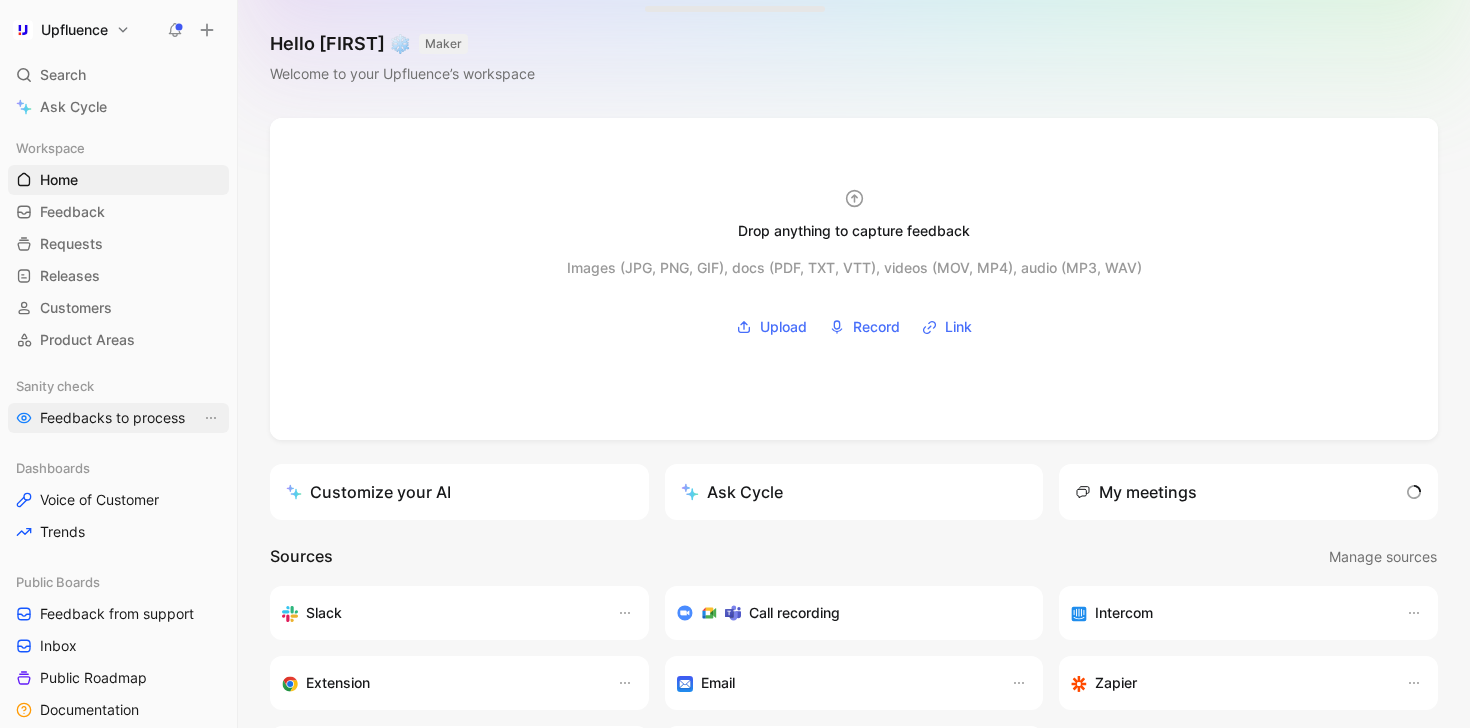click on "Feedbacks to process" at bounding box center (112, 418) 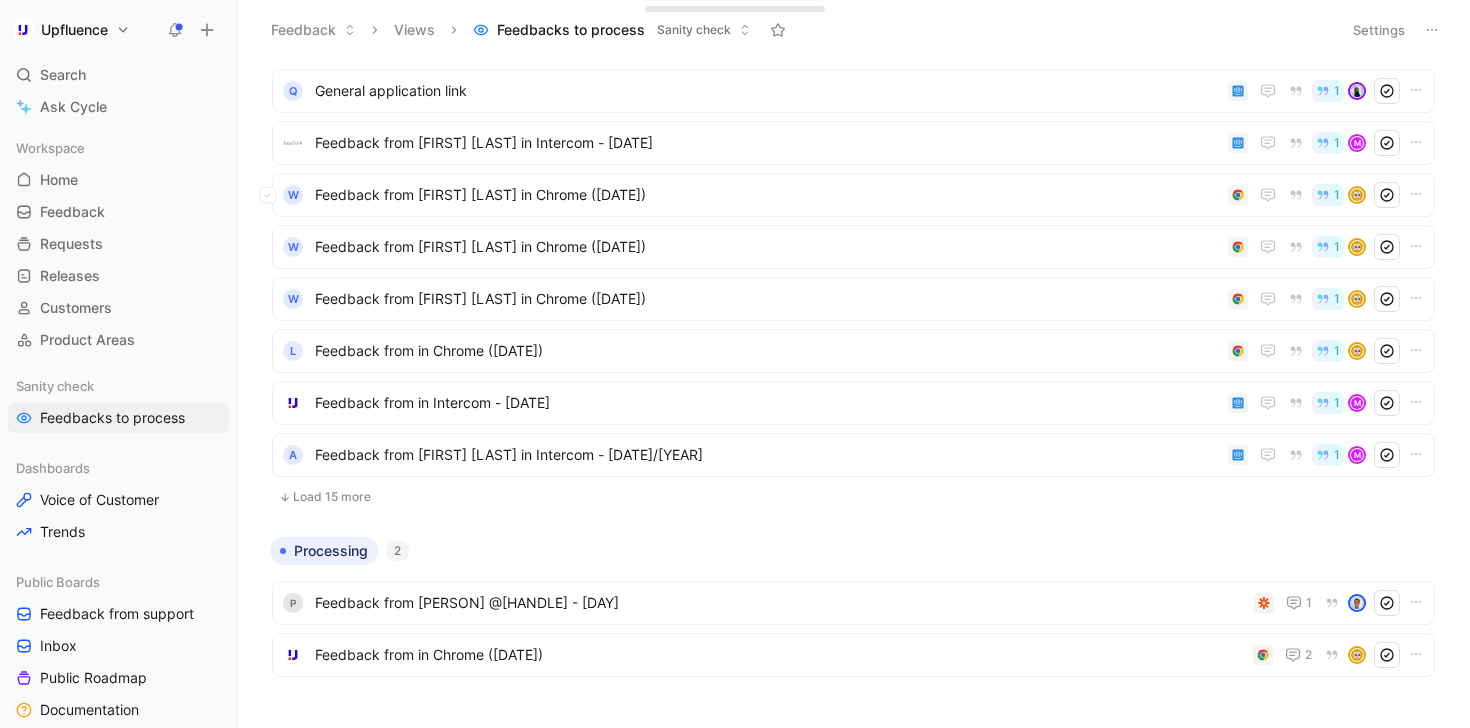 scroll, scrollTop: 464, scrollLeft: 0, axis: vertical 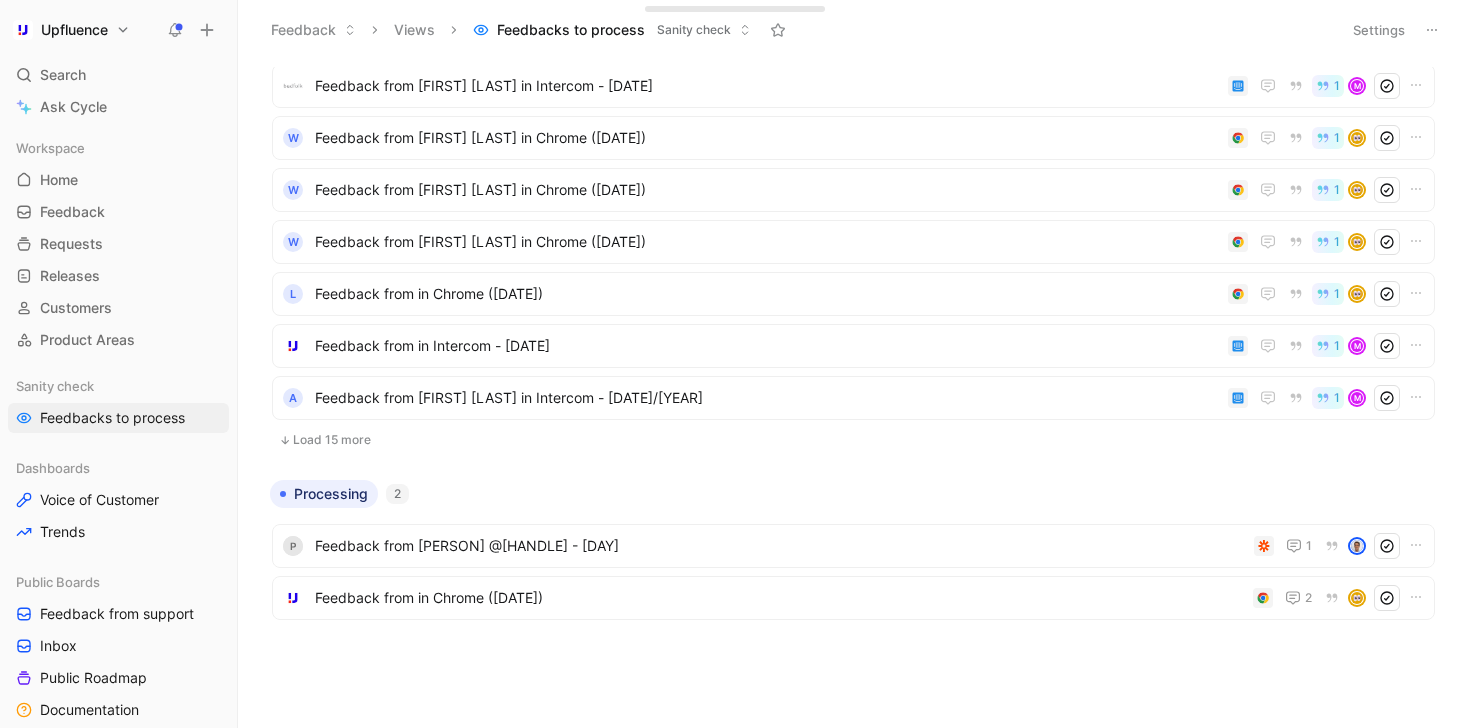 click on "Load 15 more" at bounding box center (853, 440) 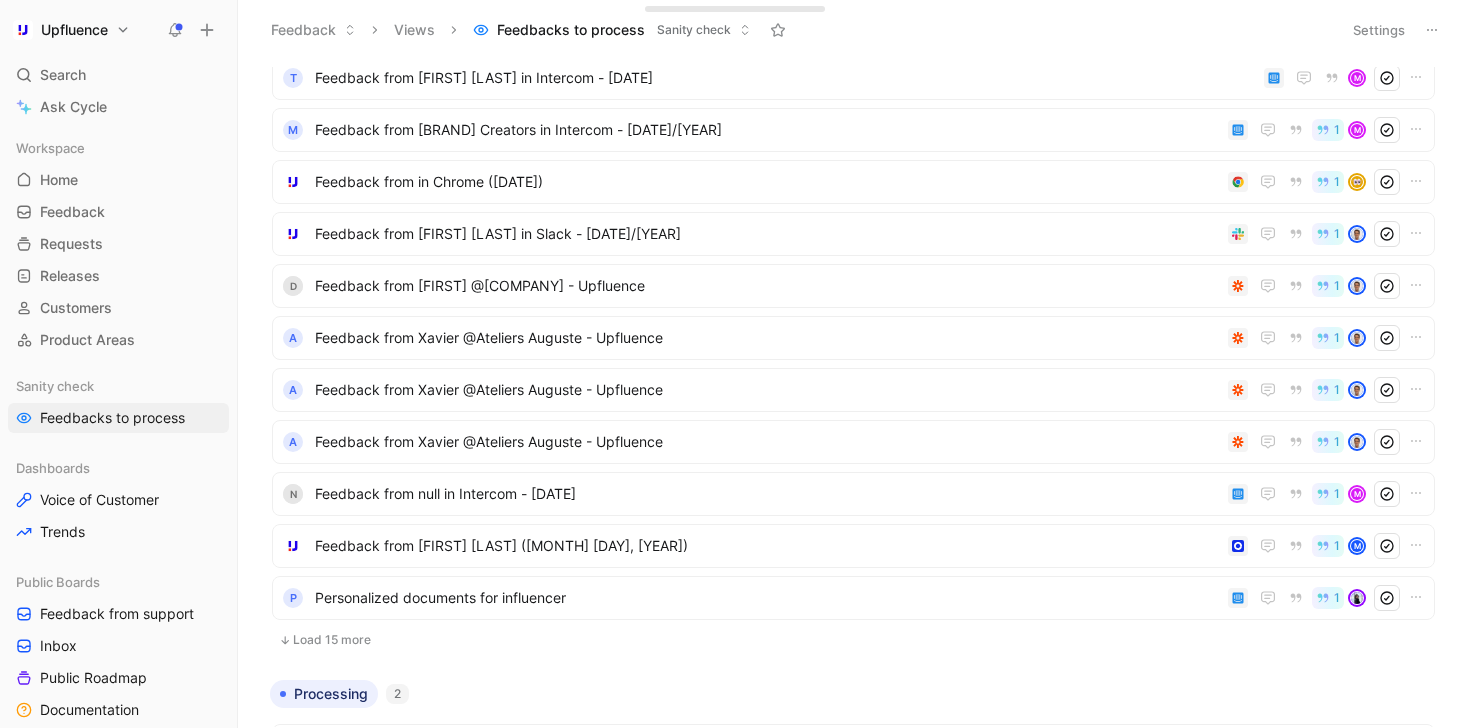 scroll, scrollTop: 1244, scrollLeft: 0, axis: vertical 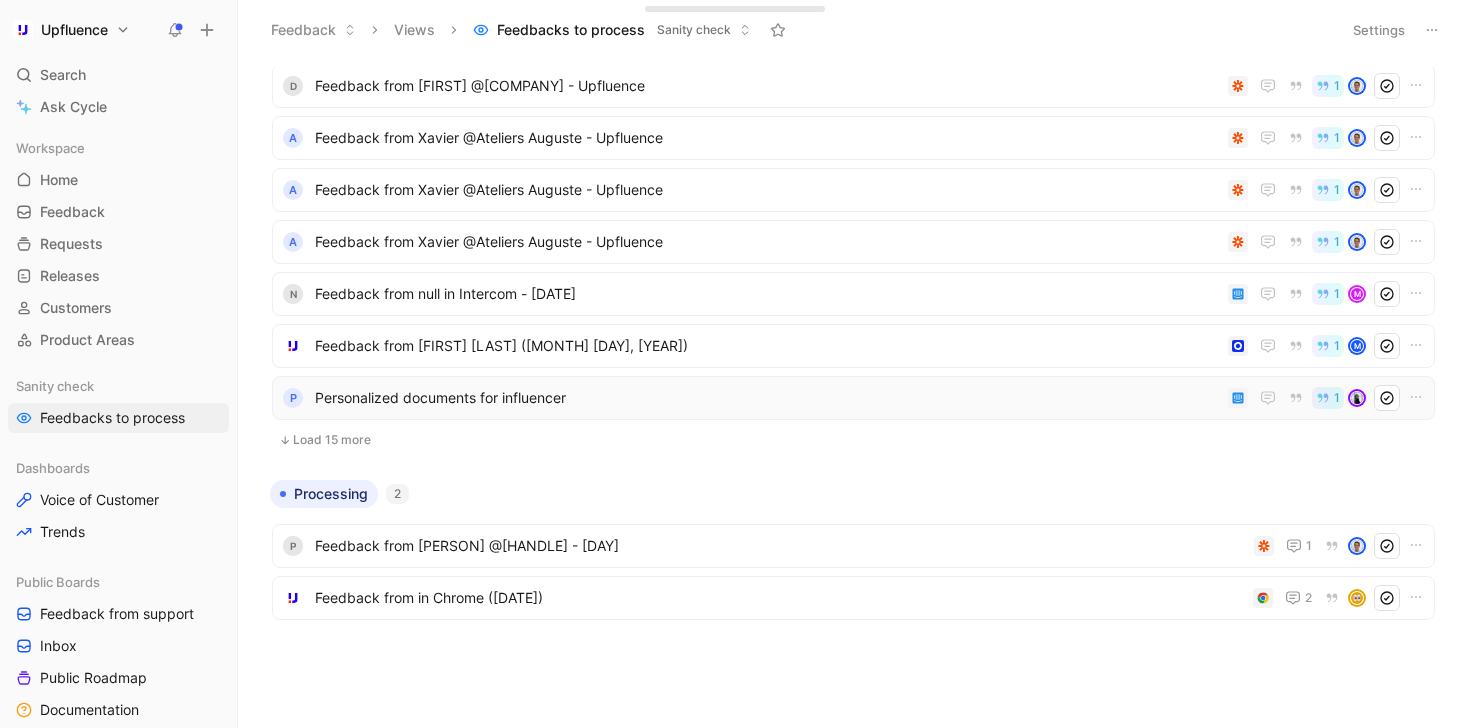 click on "Personalized documents for influencer" at bounding box center (767, 398) 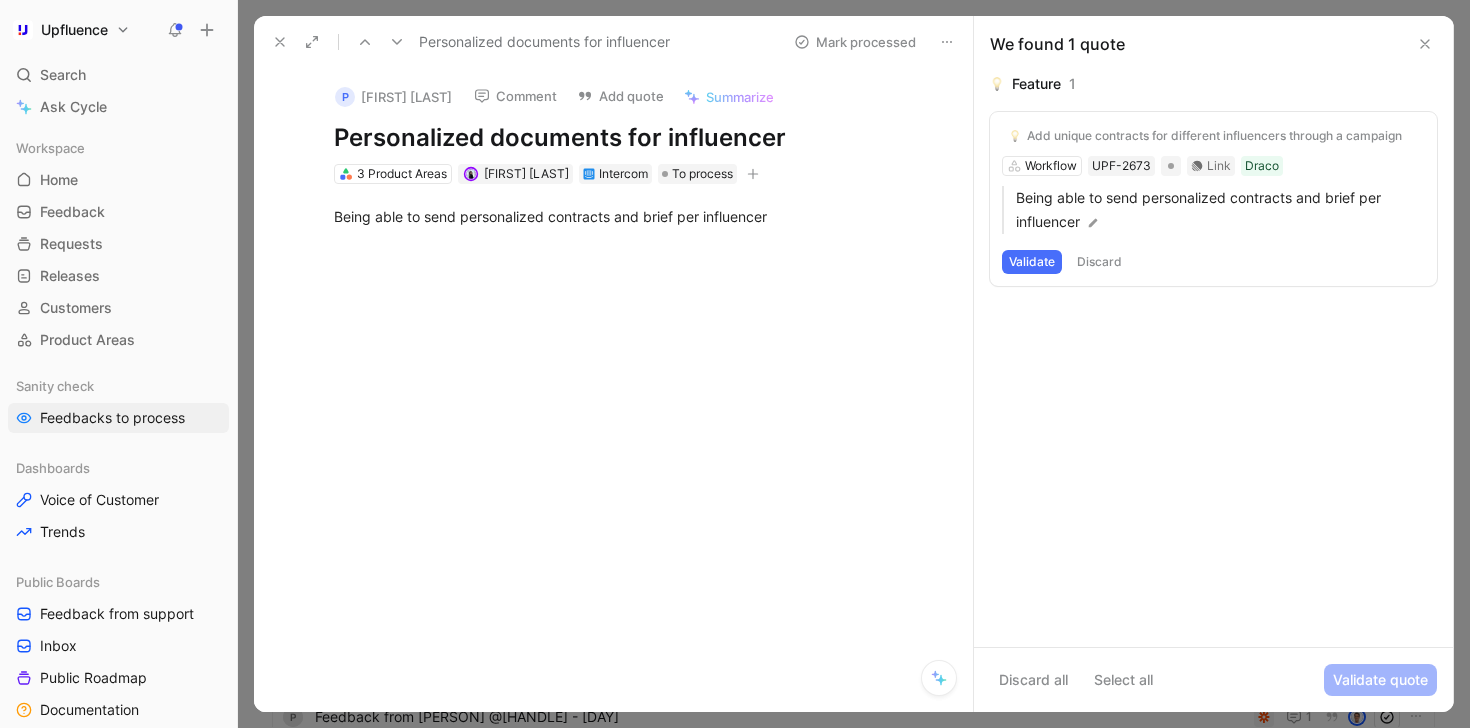 click on "Validate" at bounding box center [1032, 262] 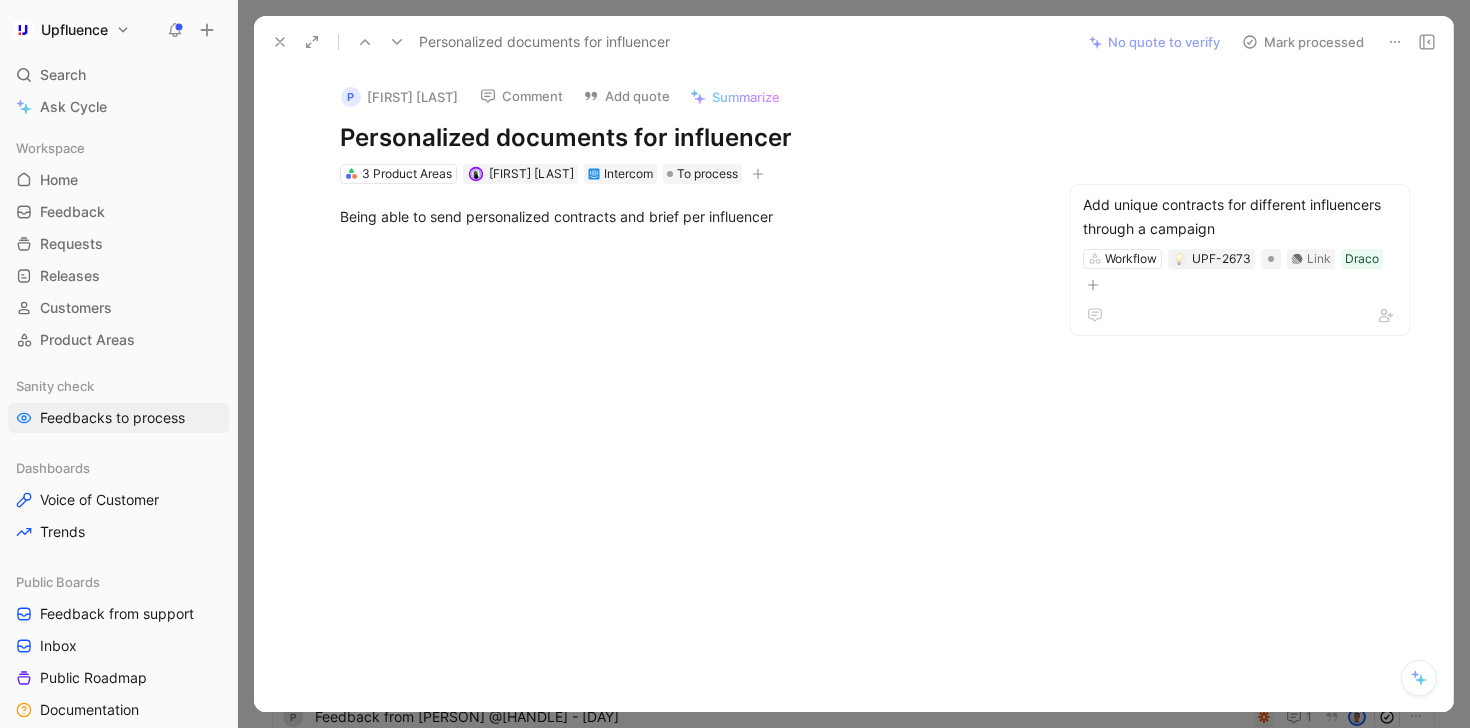 click on "Mark processed" at bounding box center [1303, 42] 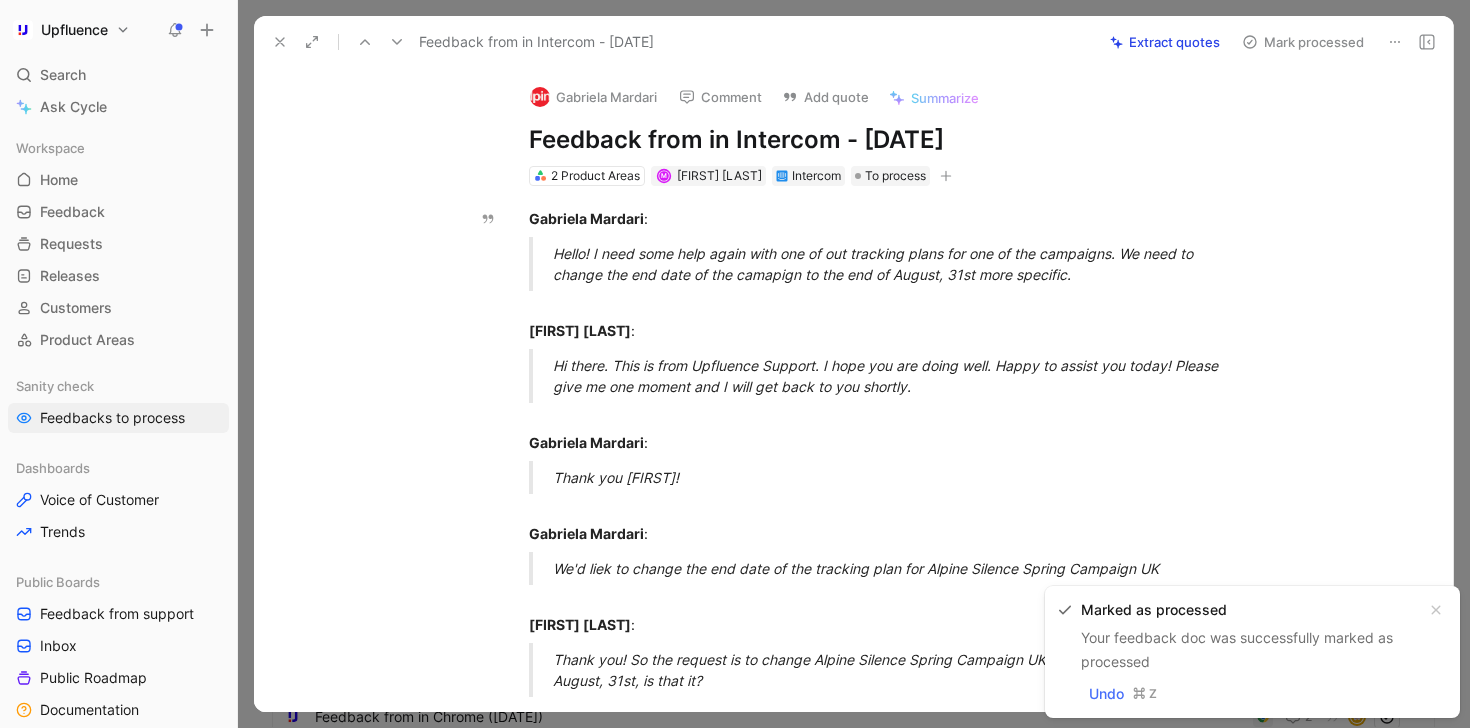click at bounding box center [280, 42] 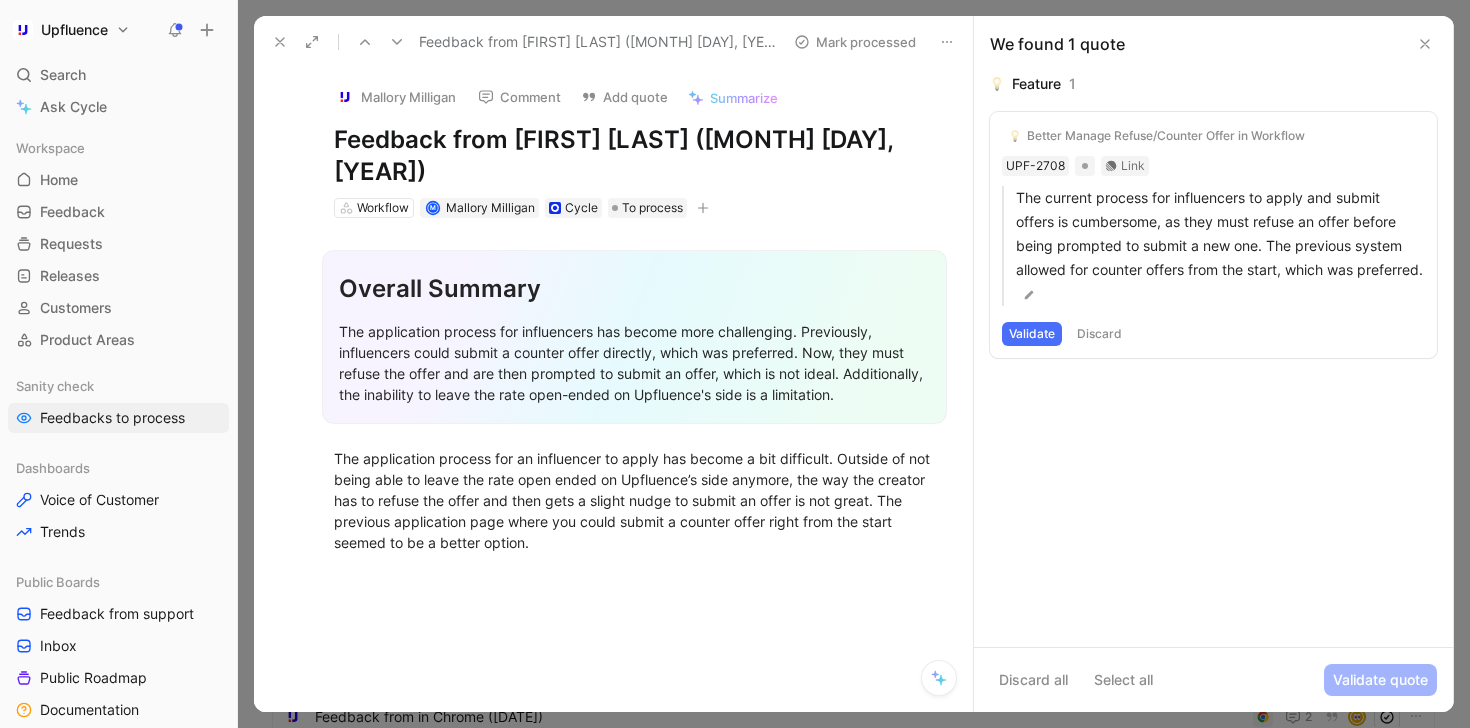 click on "Validate" at bounding box center [1032, 334] 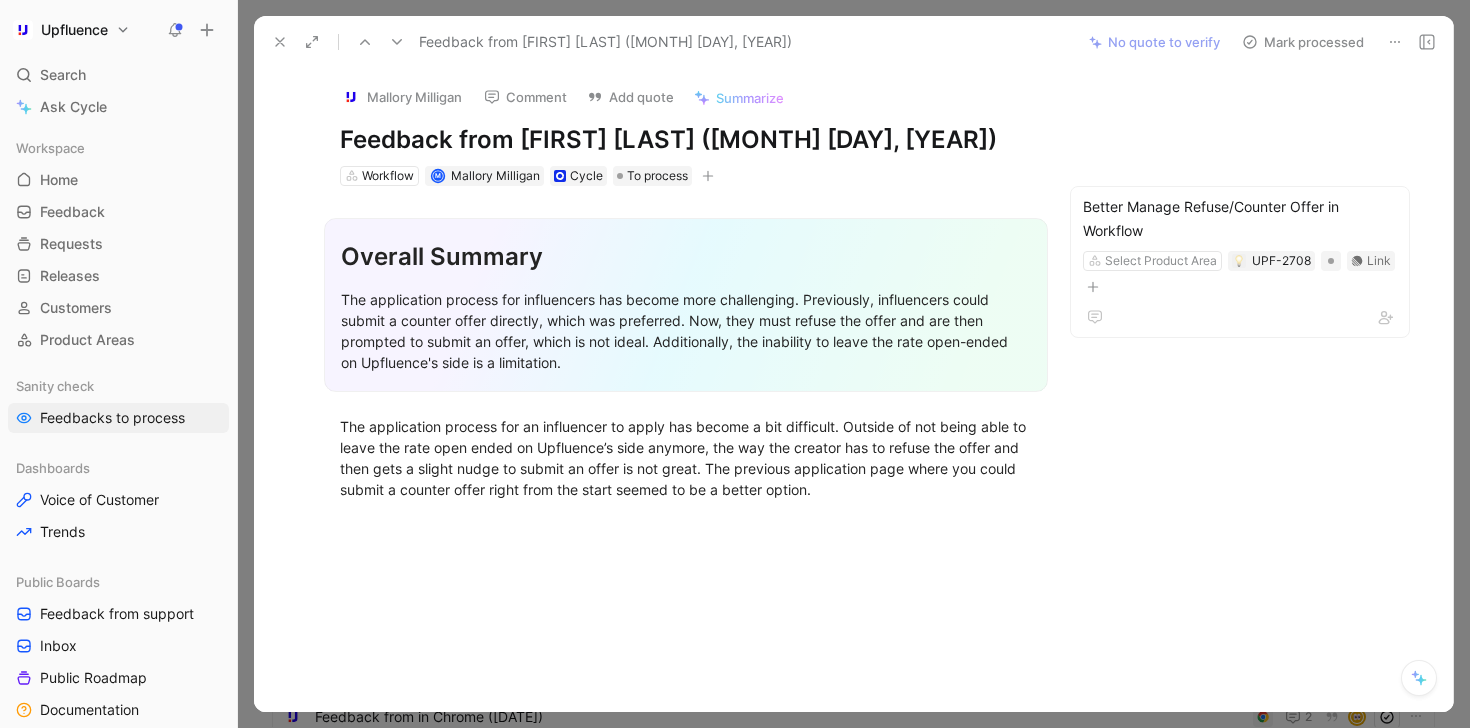 click on "Comment" at bounding box center [525, 97] 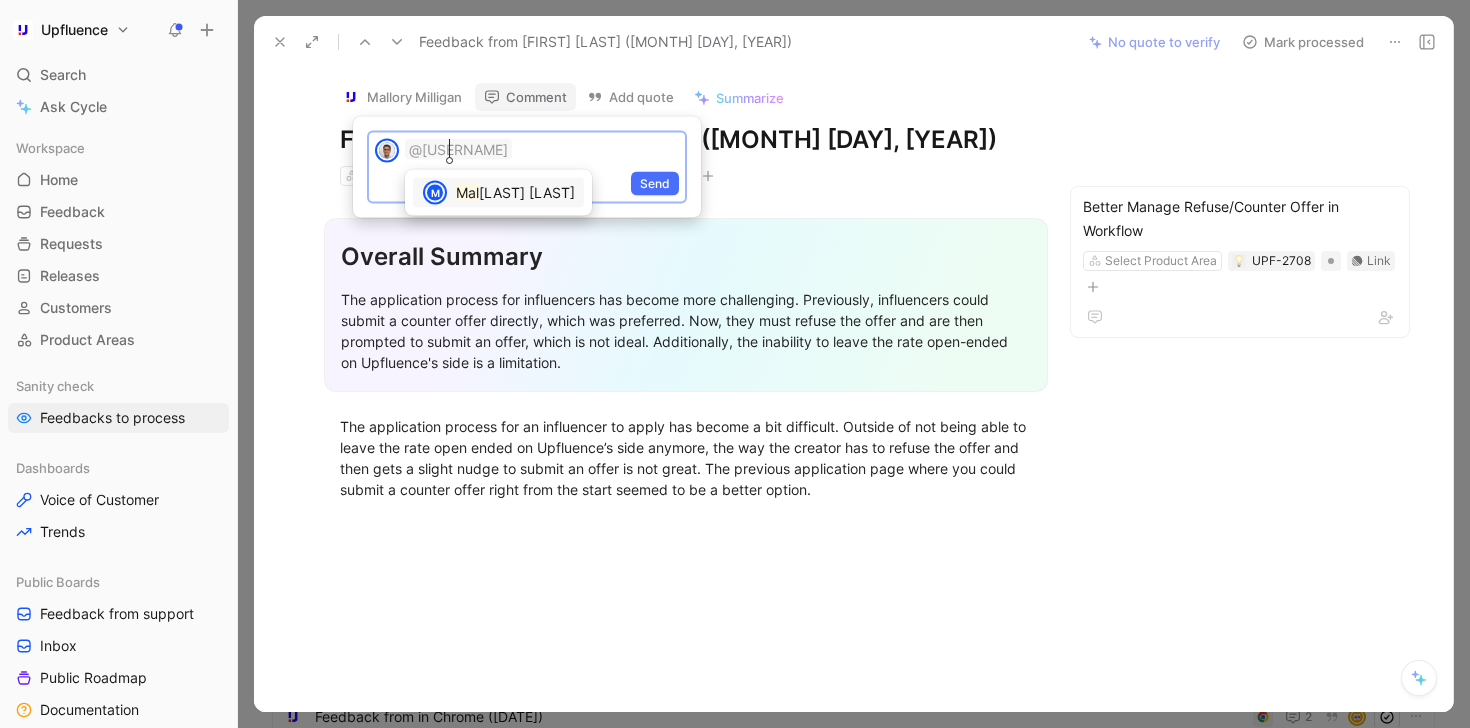 click on "[LAST] [LAST]" at bounding box center [527, 192] 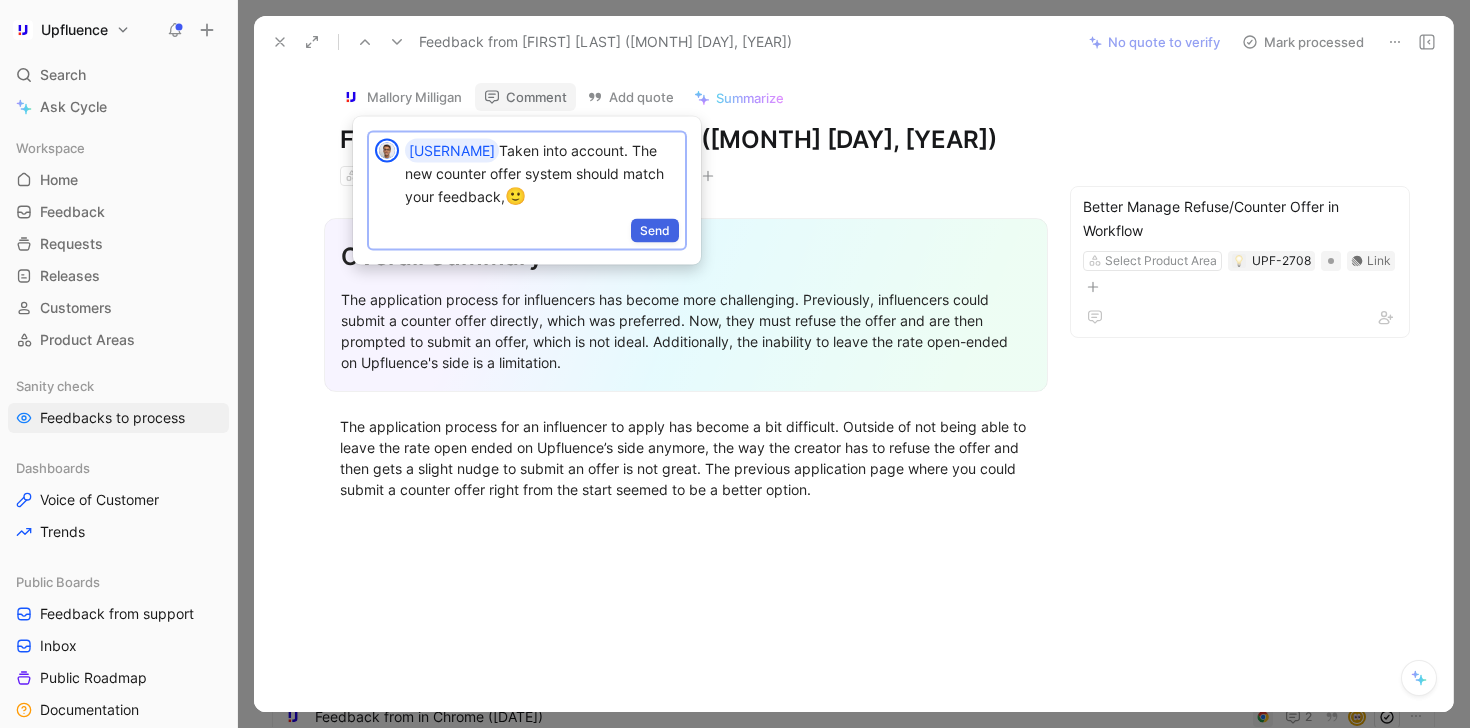 click on "Send" at bounding box center [655, 230] 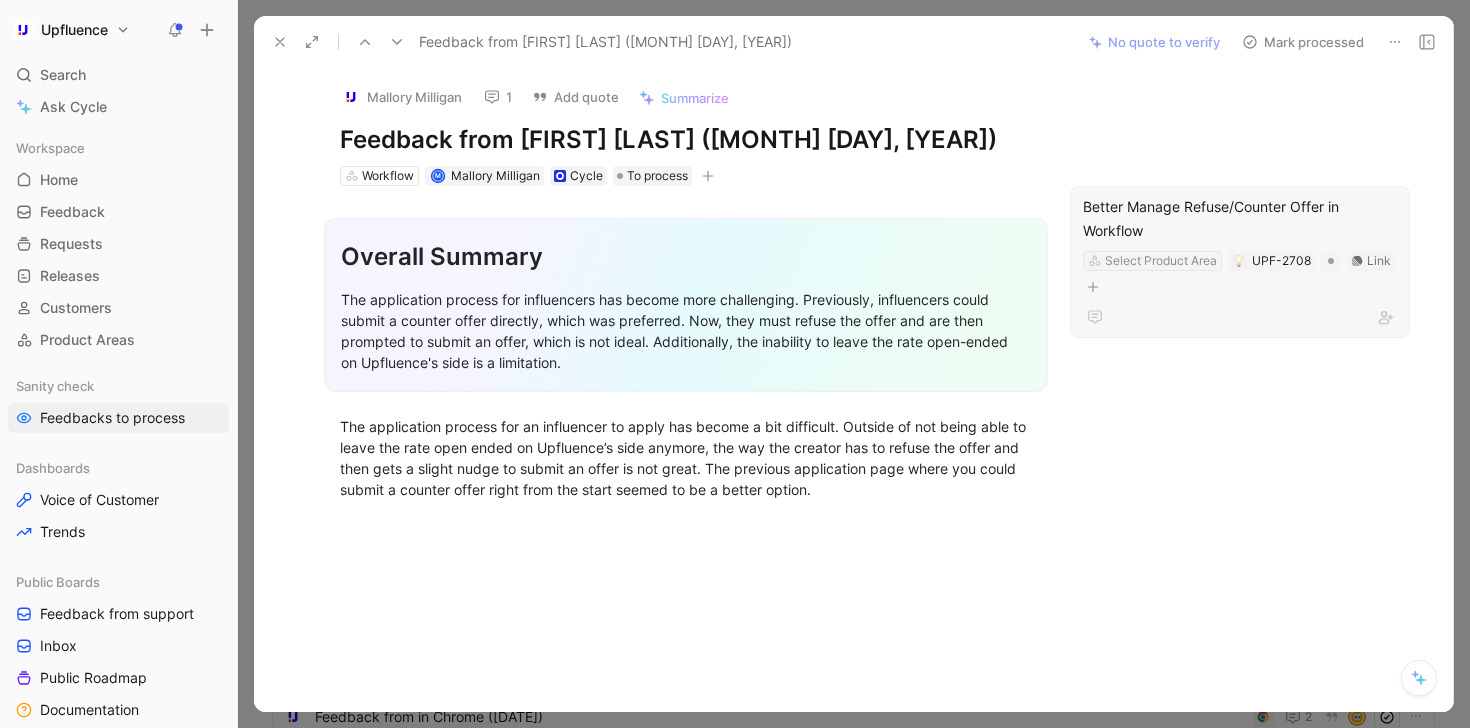 click on "Select Product Area" at bounding box center [1161, 261] 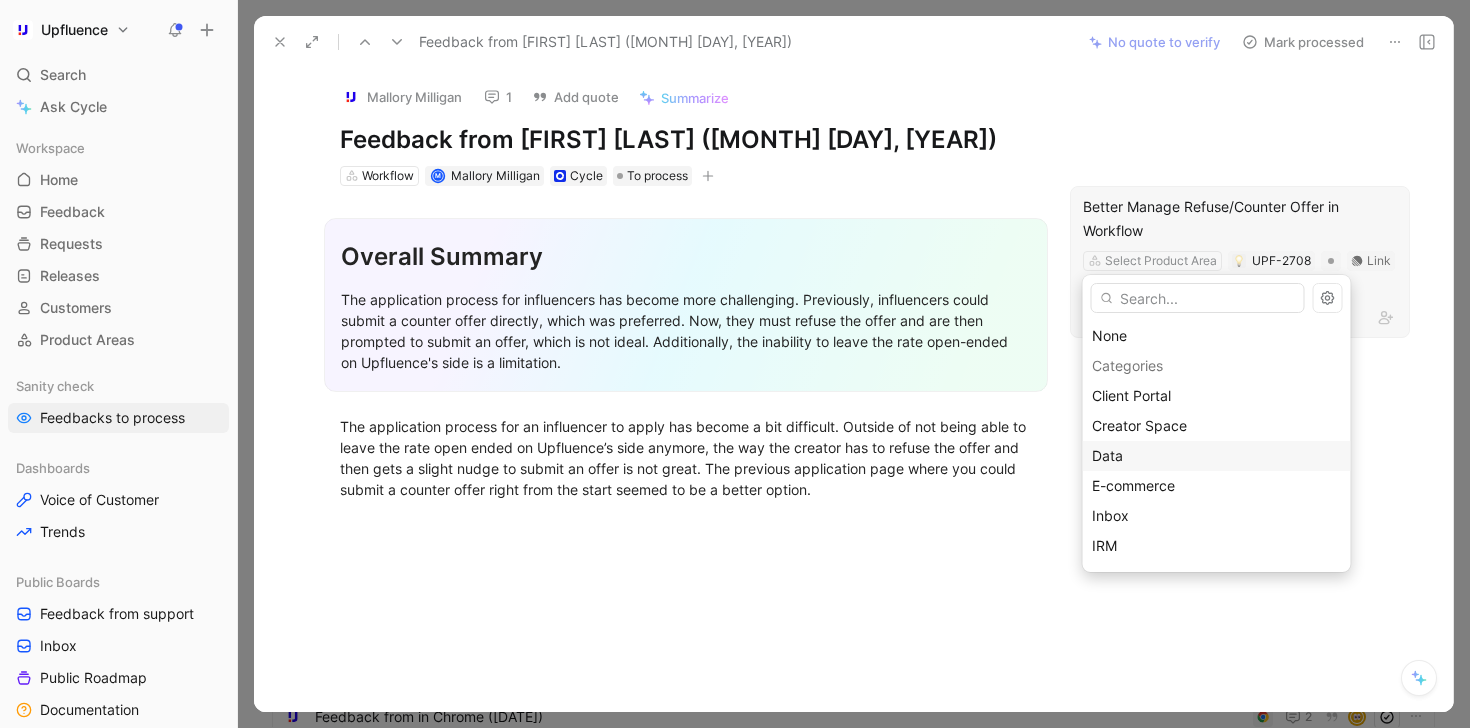 scroll, scrollTop: 267, scrollLeft: 0, axis: vertical 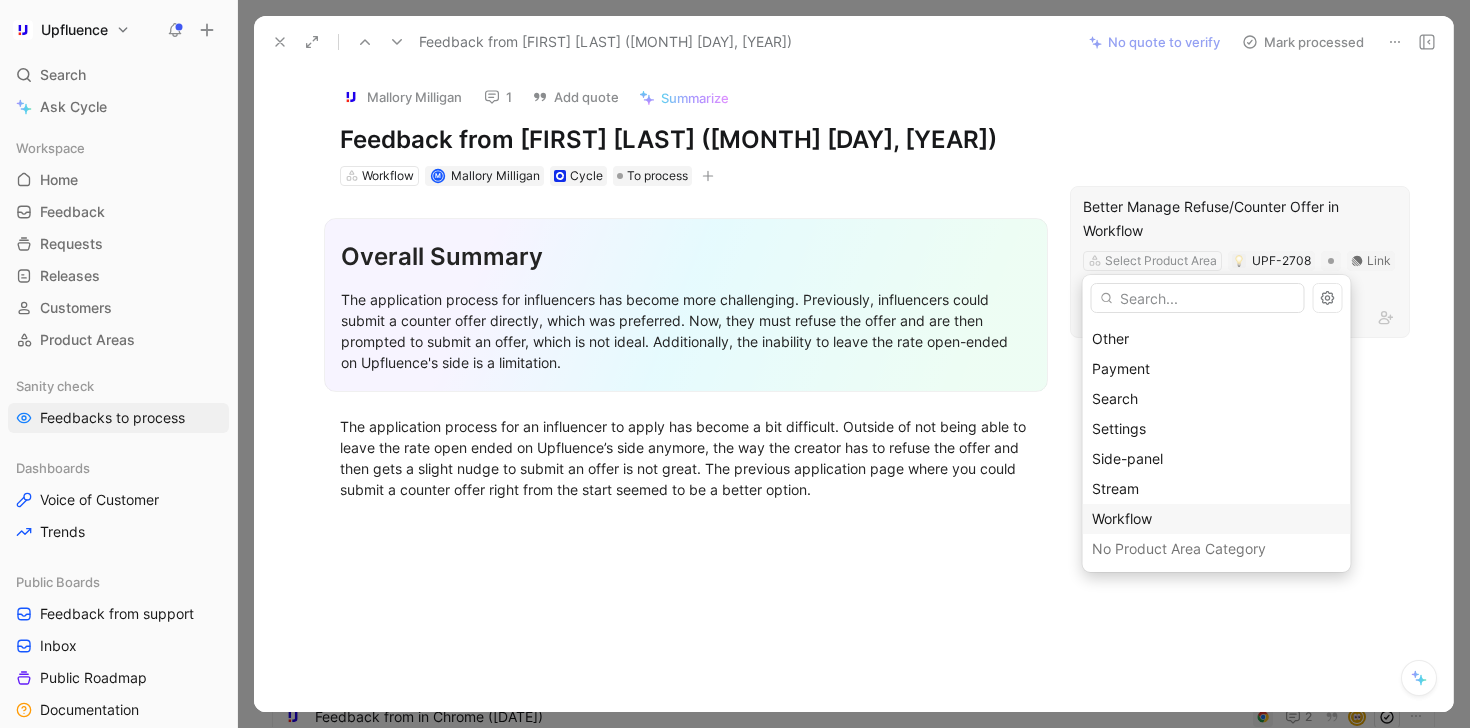 click on "Workflow" at bounding box center [1217, 519] 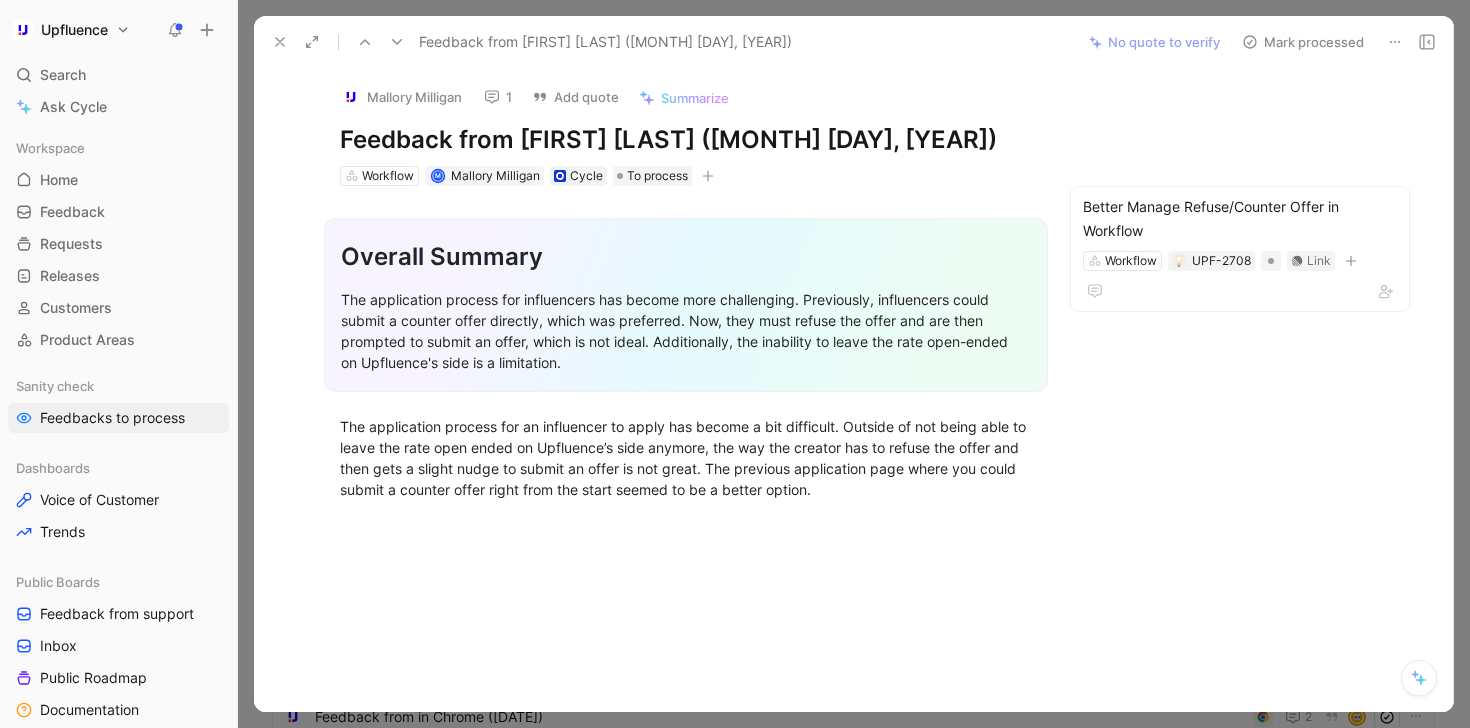 click on "Mark processed" at bounding box center (1303, 42) 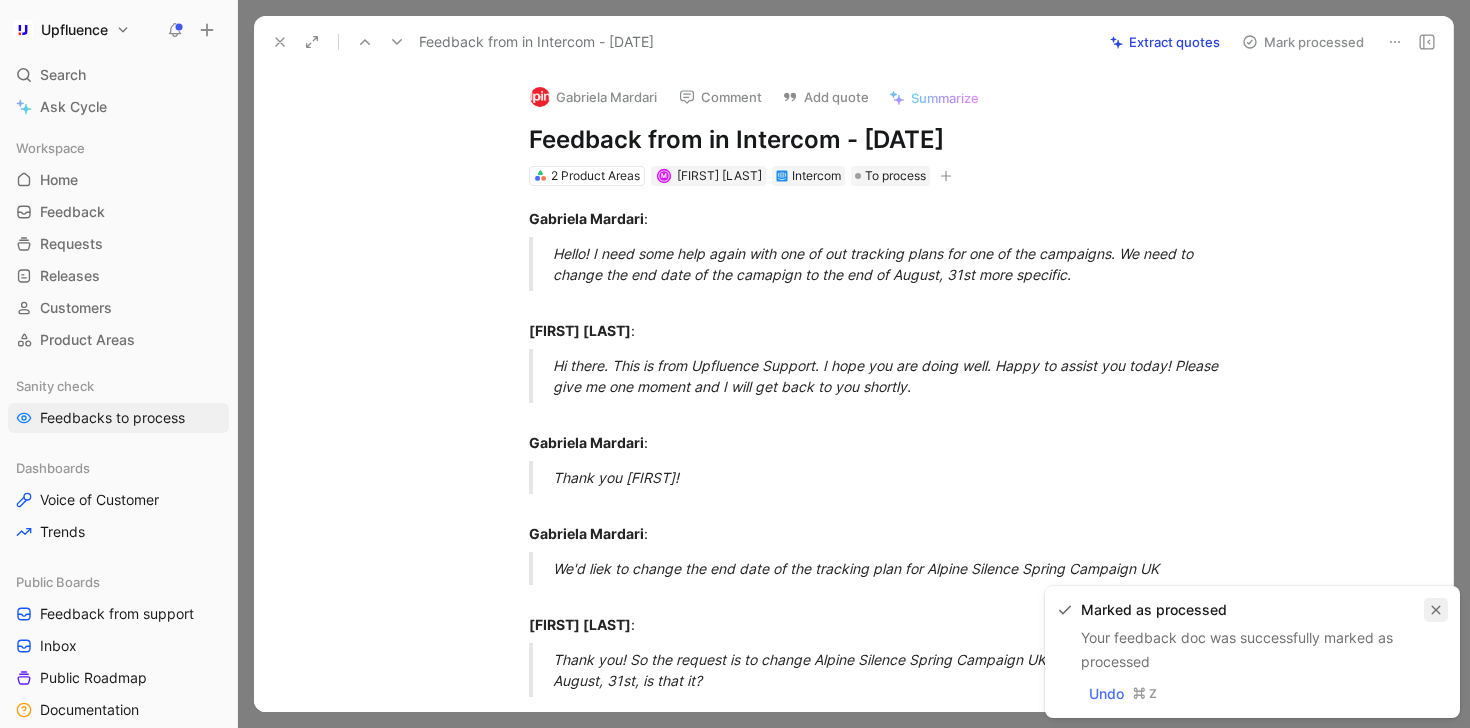 click at bounding box center (1436, 610) 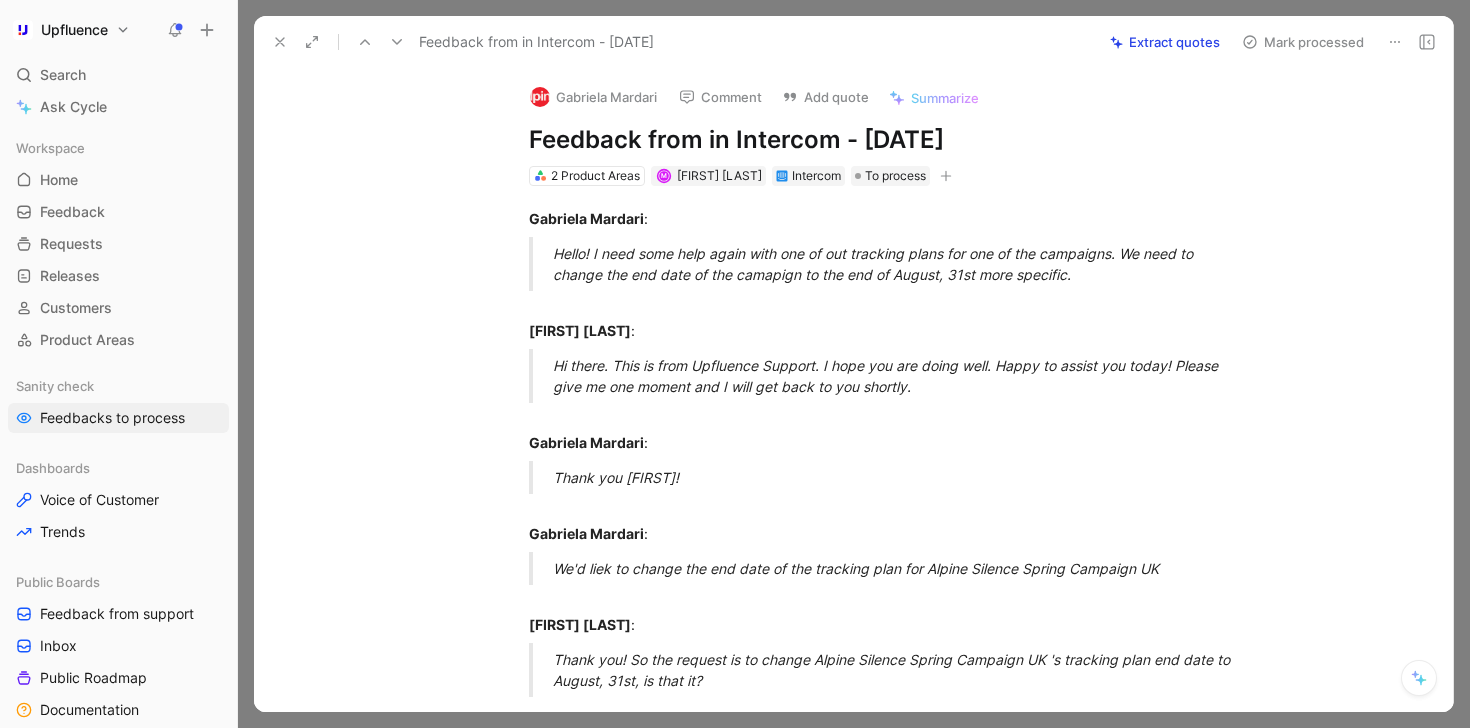 click at bounding box center (280, 42) 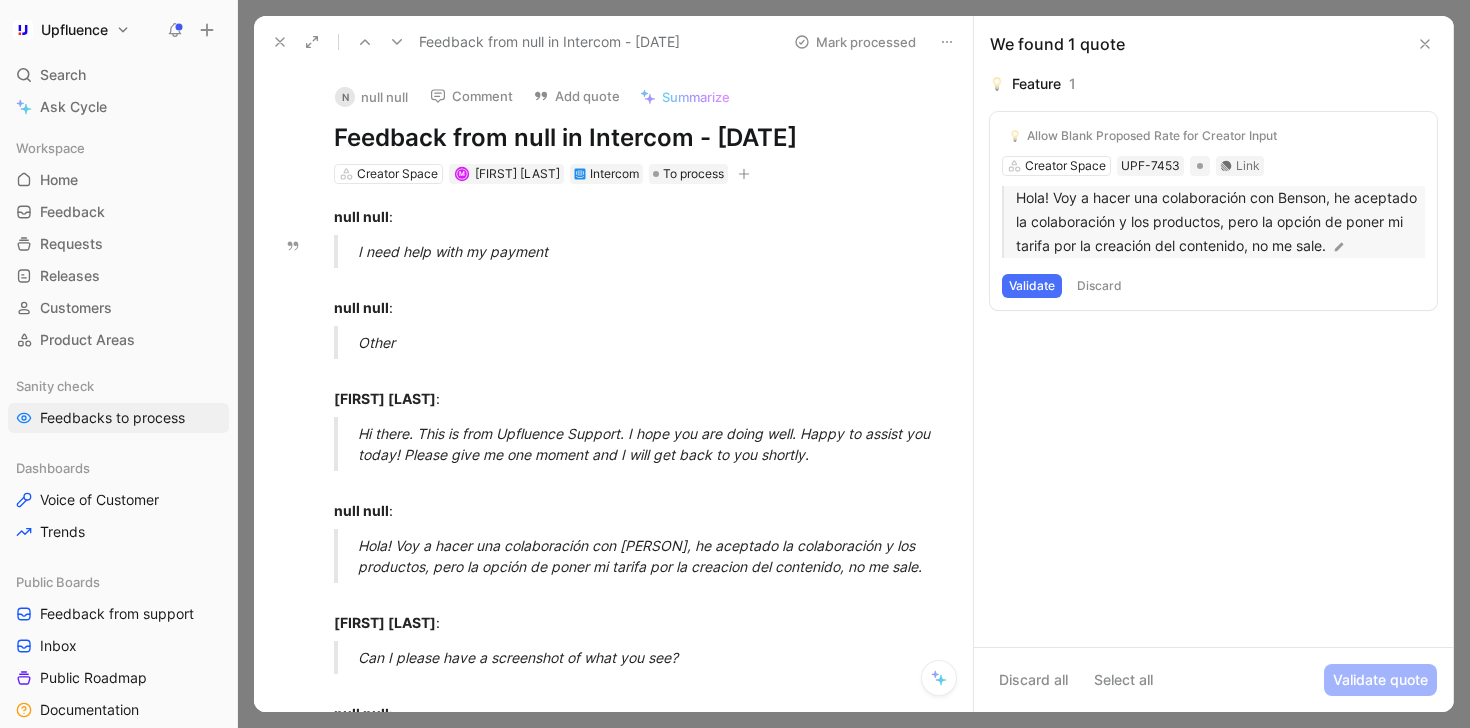 click on "Hola! Voy a hacer una colaboración con Benson, he aceptado la colaboración y los productos, pero la opción de poner mi tarifa por la creación del contenido, no me sale." at bounding box center (1220, 222) 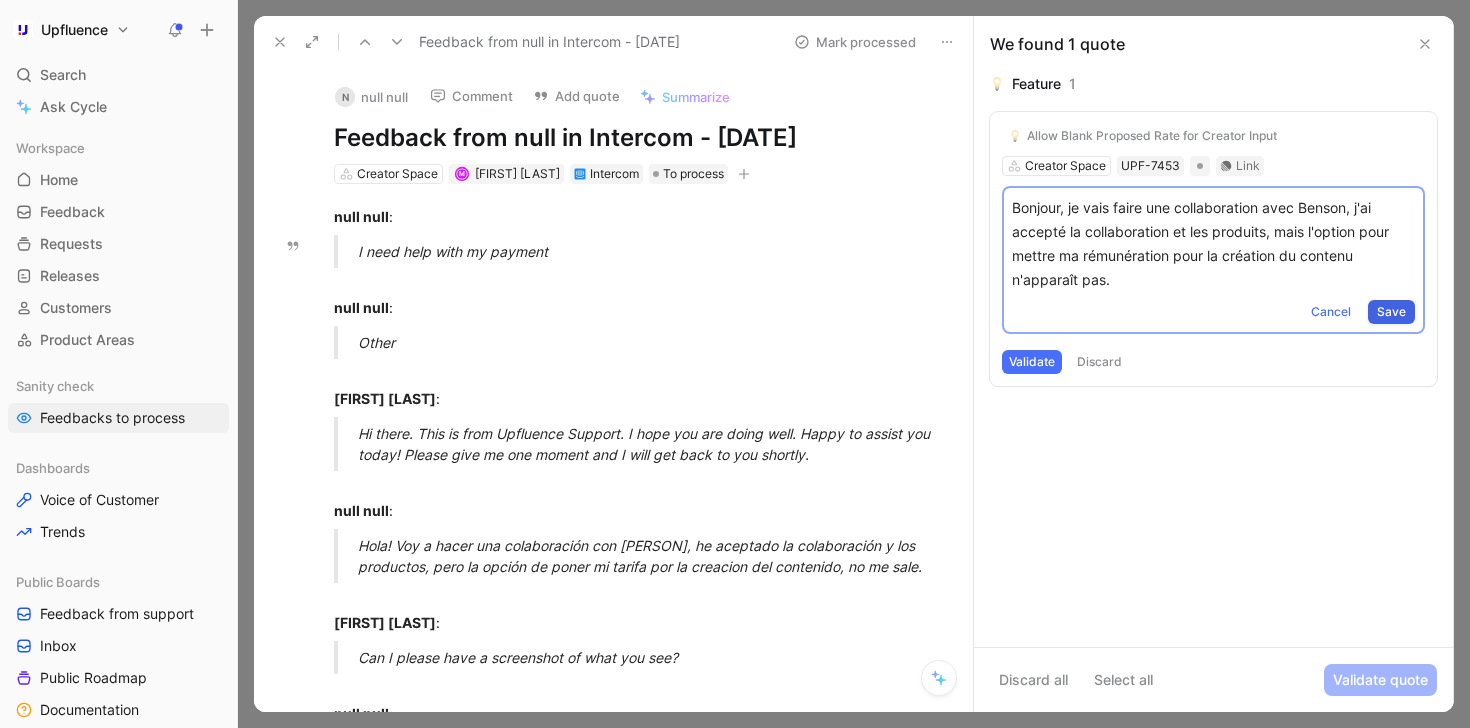 click on "Save" at bounding box center [1391, 312] 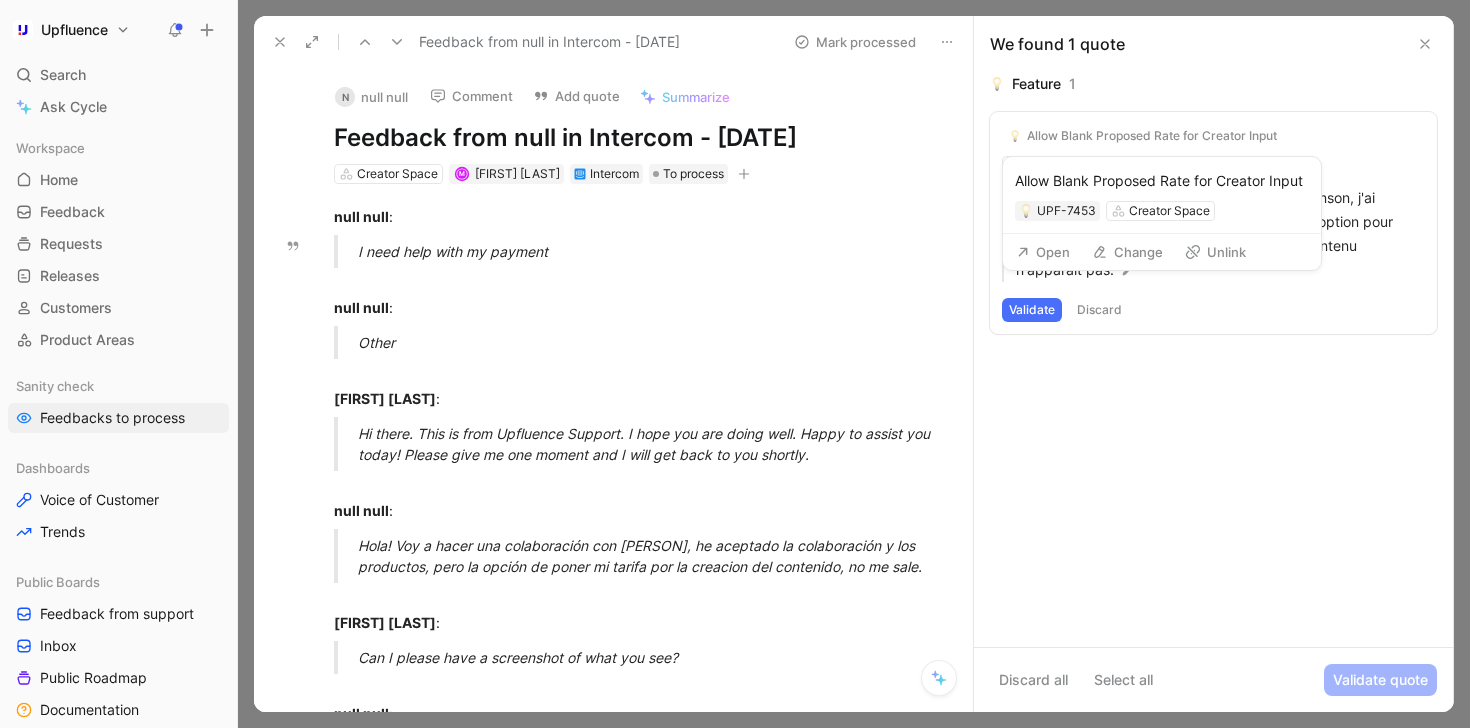 click on "Unlink" at bounding box center [1215, 252] 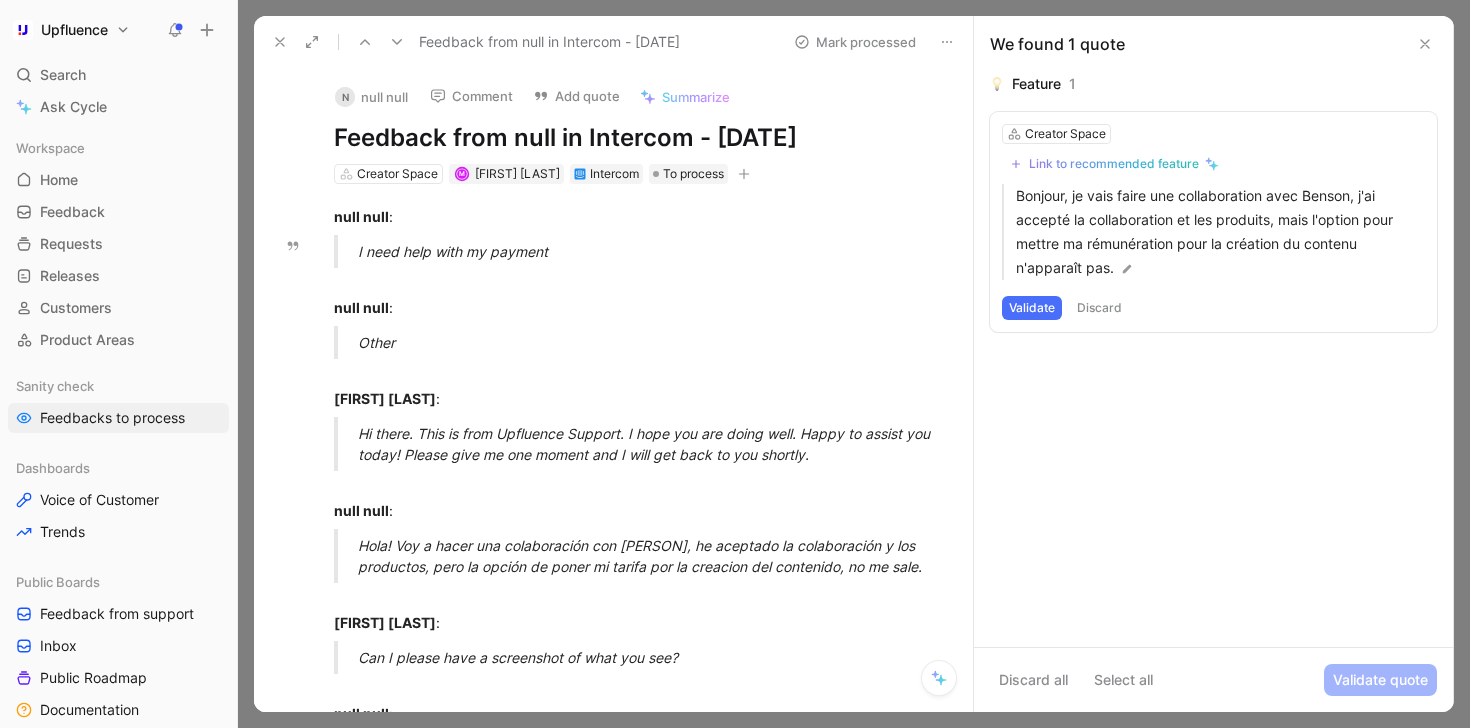click at bounding box center [280, 42] 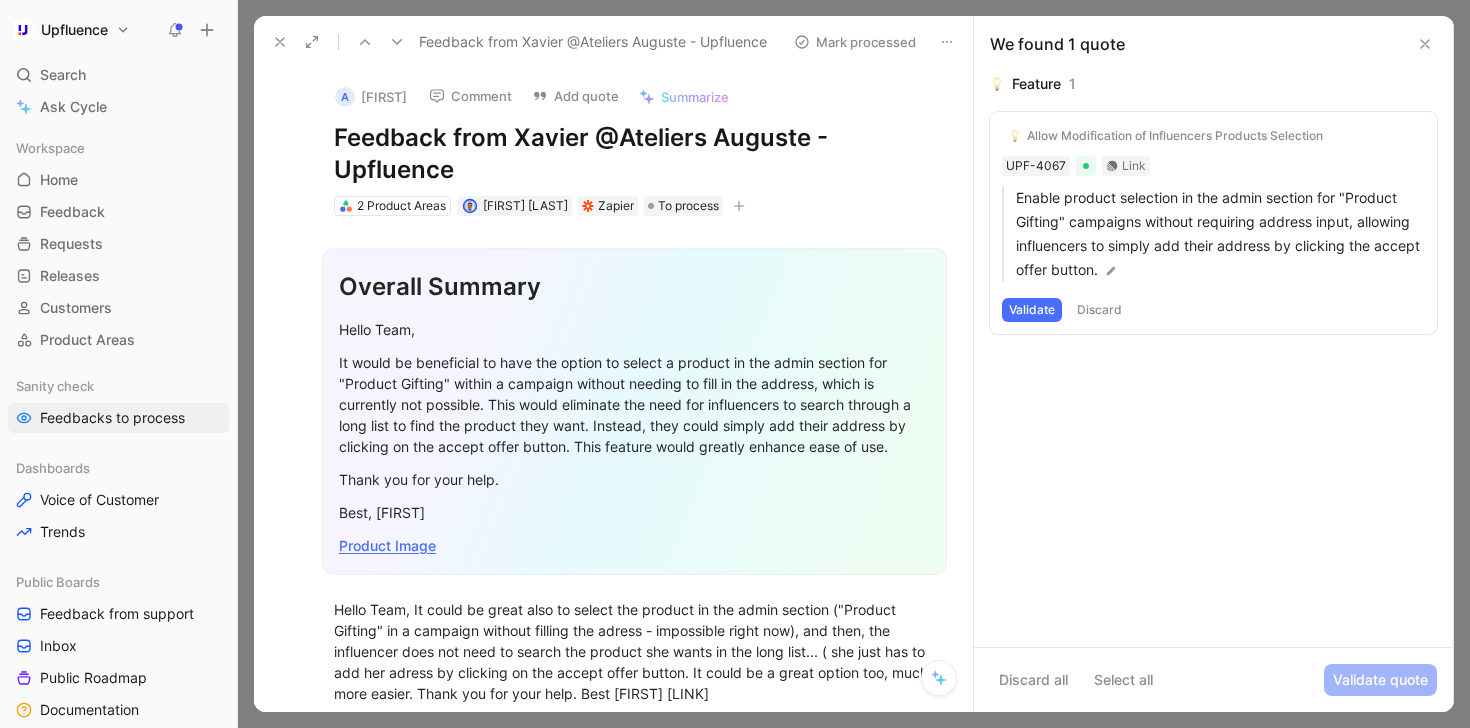 click at bounding box center (280, 42) 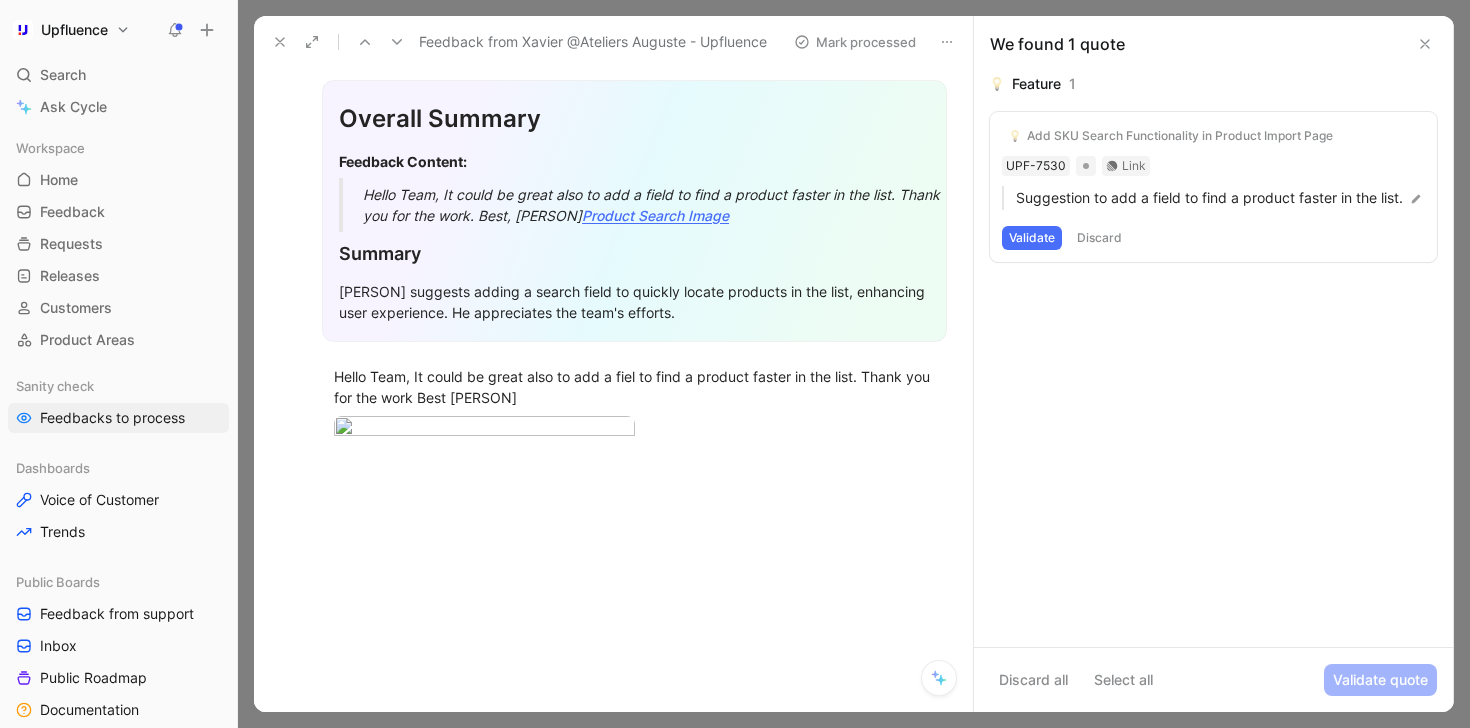scroll, scrollTop: 197, scrollLeft: 0, axis: vertical 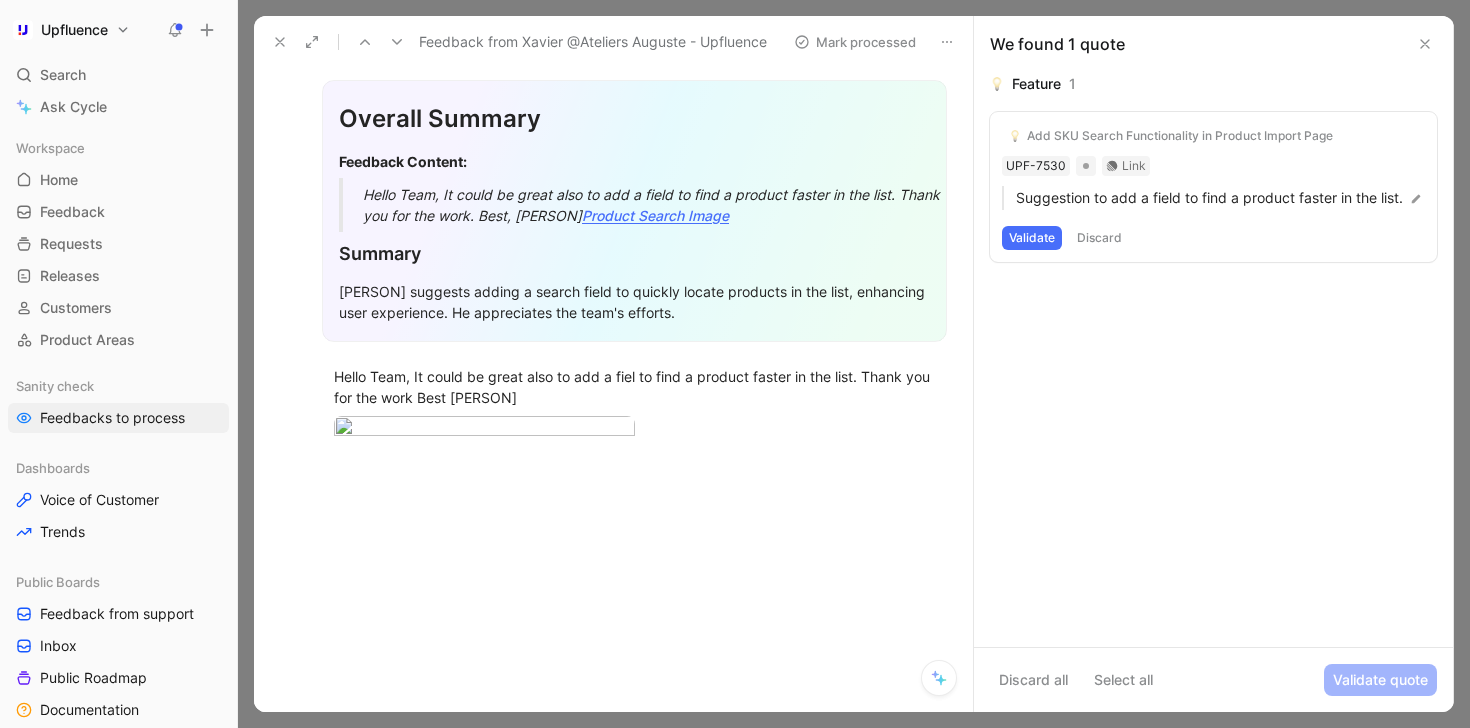 click at bounding box center (280, 42) 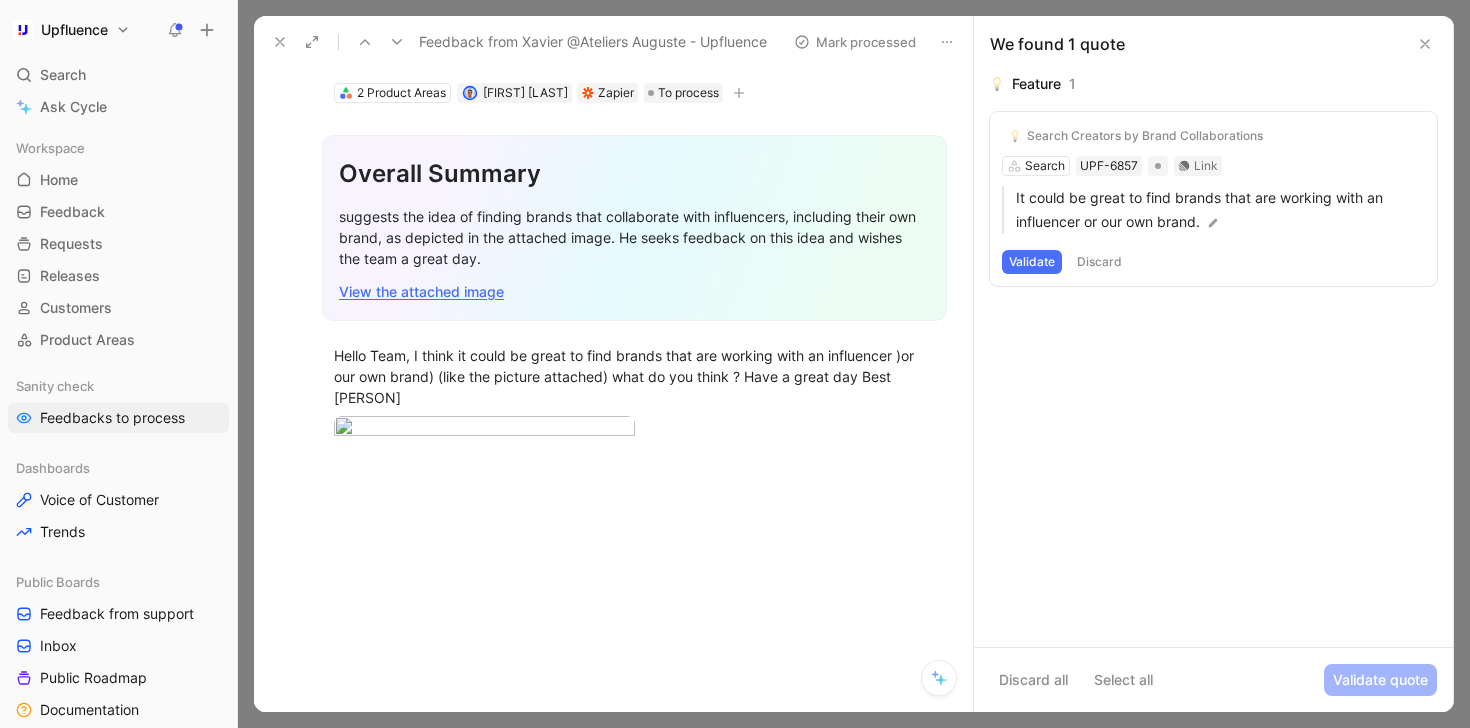 scroll, scrollTop: 190, scrollLeft: 0, axis: vertical 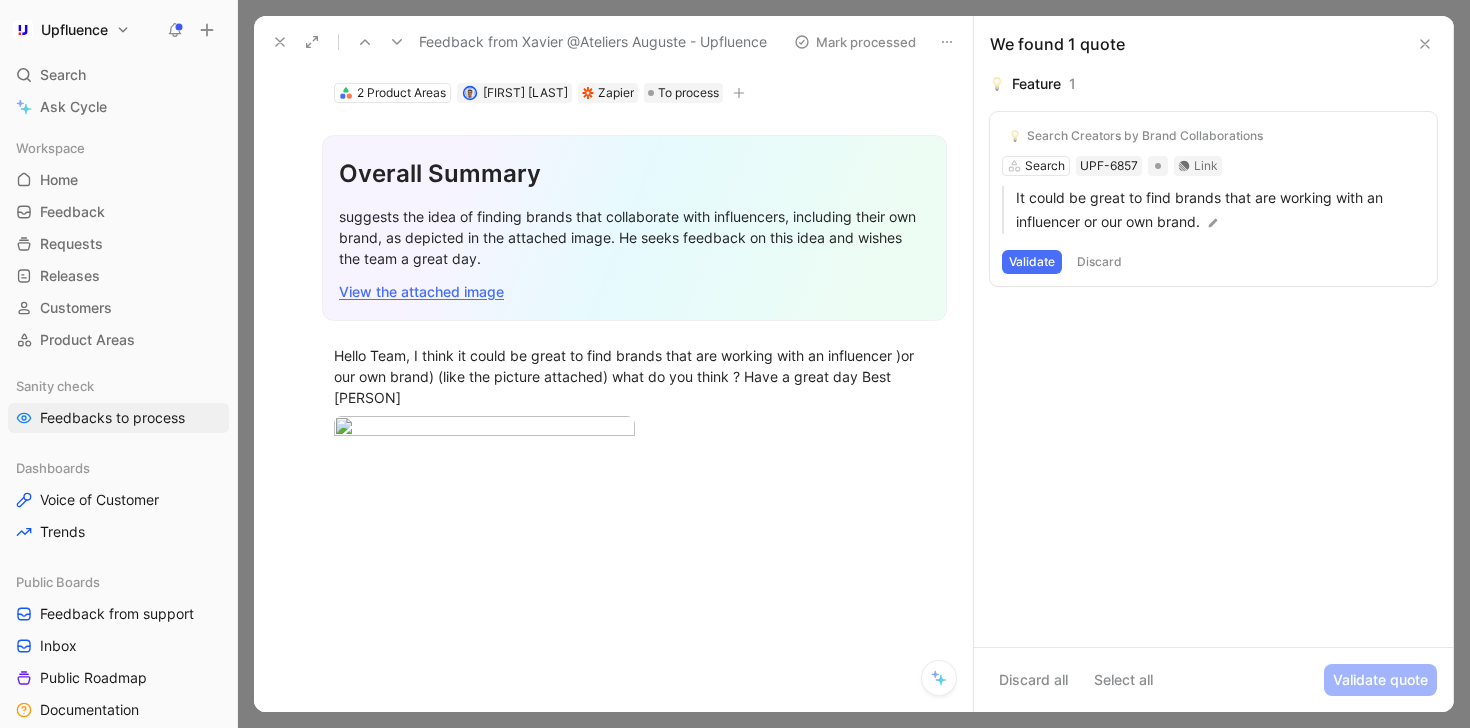 click at bounding box center [280, 42] 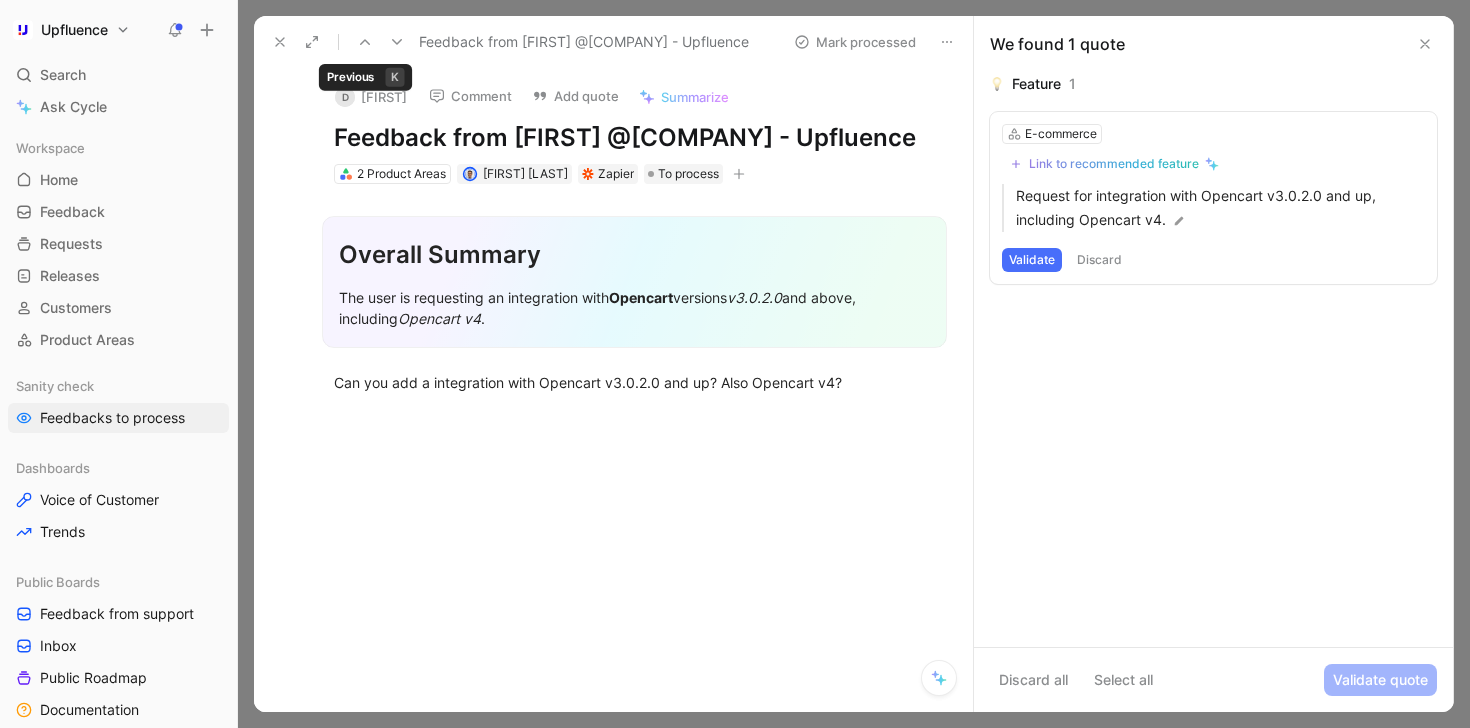 click at bounding box center (280, 42) 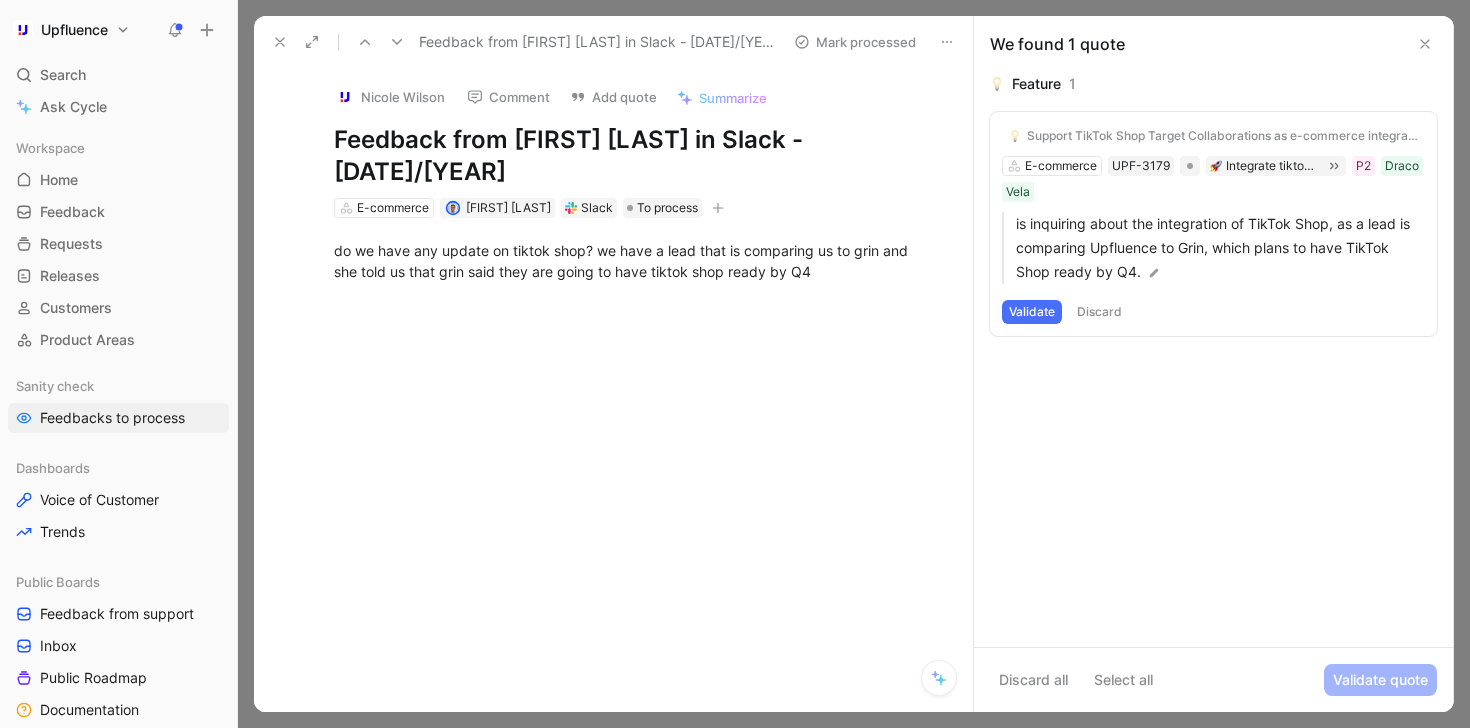 click on "Validate" at bounding box center [1032, 312] 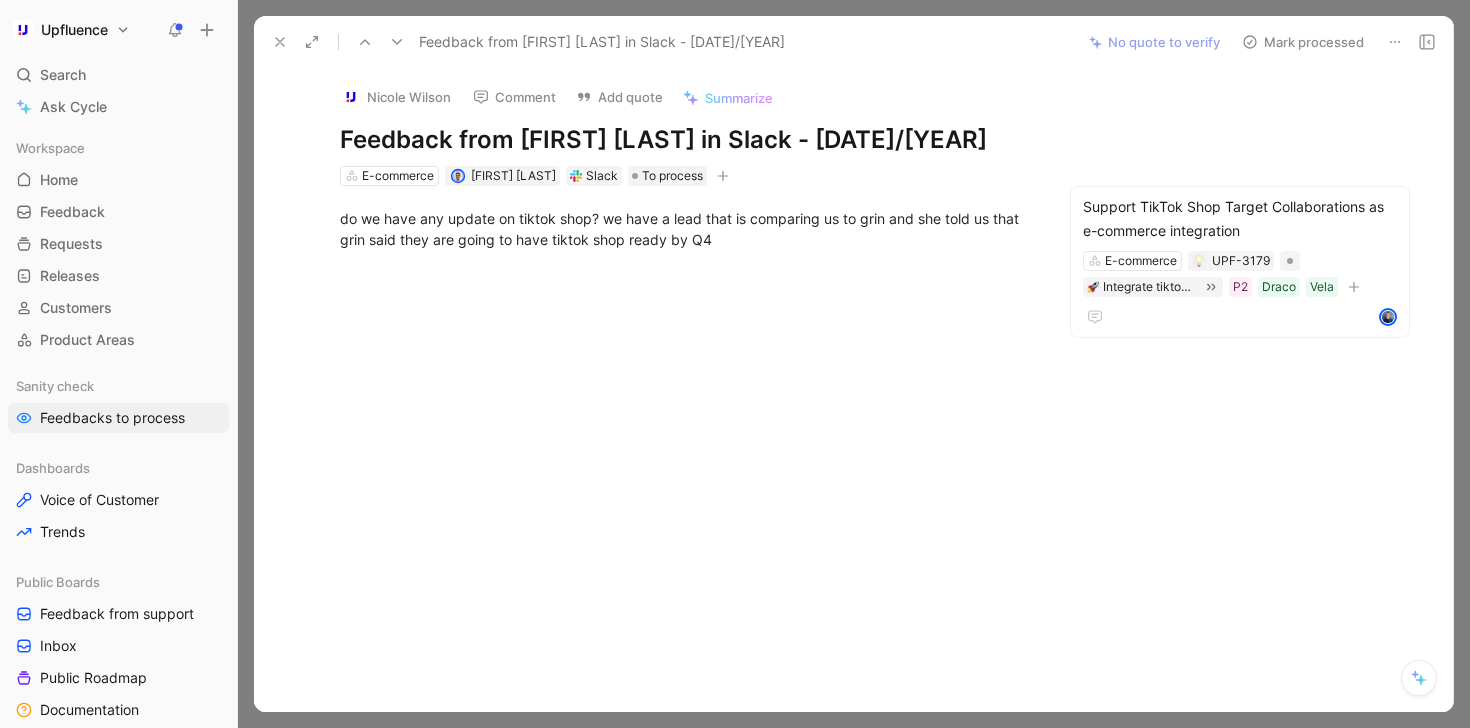 click on "Mark processed" at bounding box center (1303, 42) 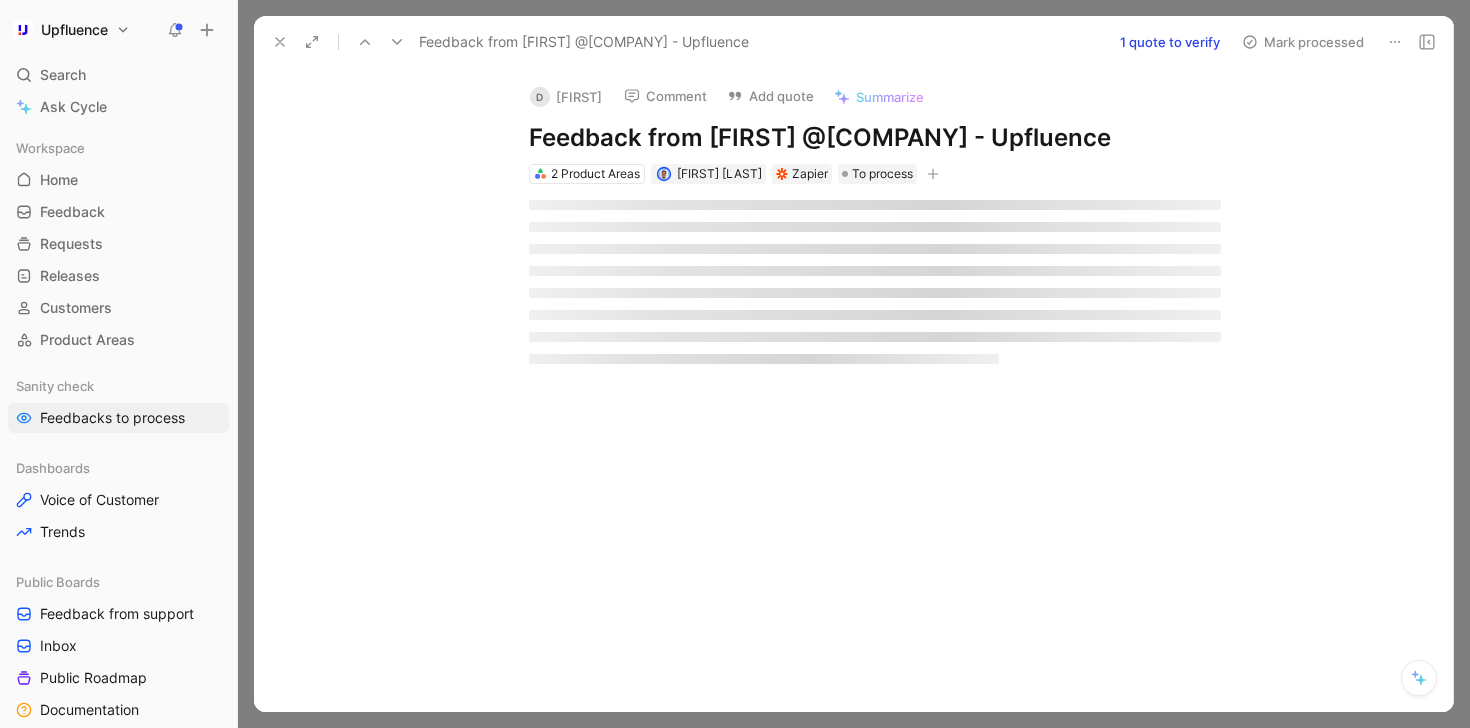 scroll, scrollTop: 1192, scrollLeft: 0, axis: vertical 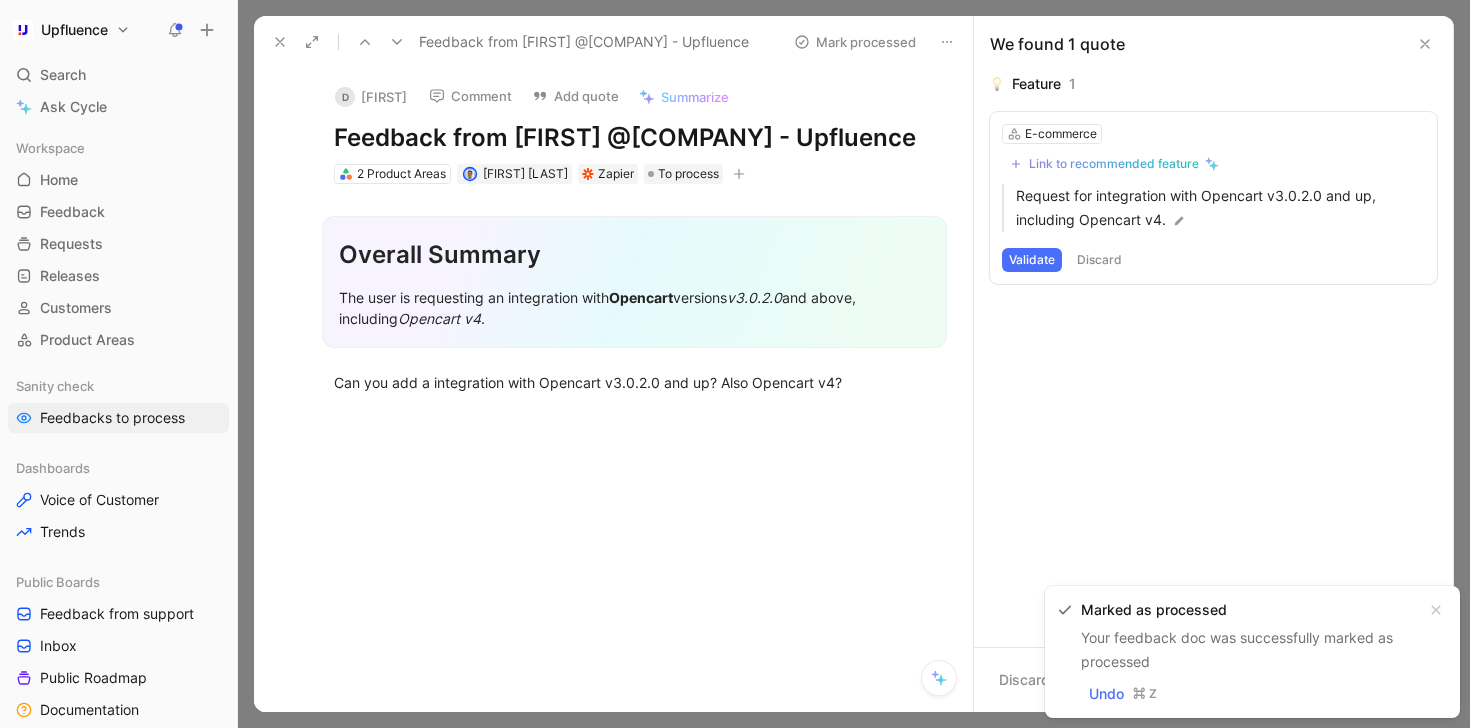 click at bounding box center (280, 42) 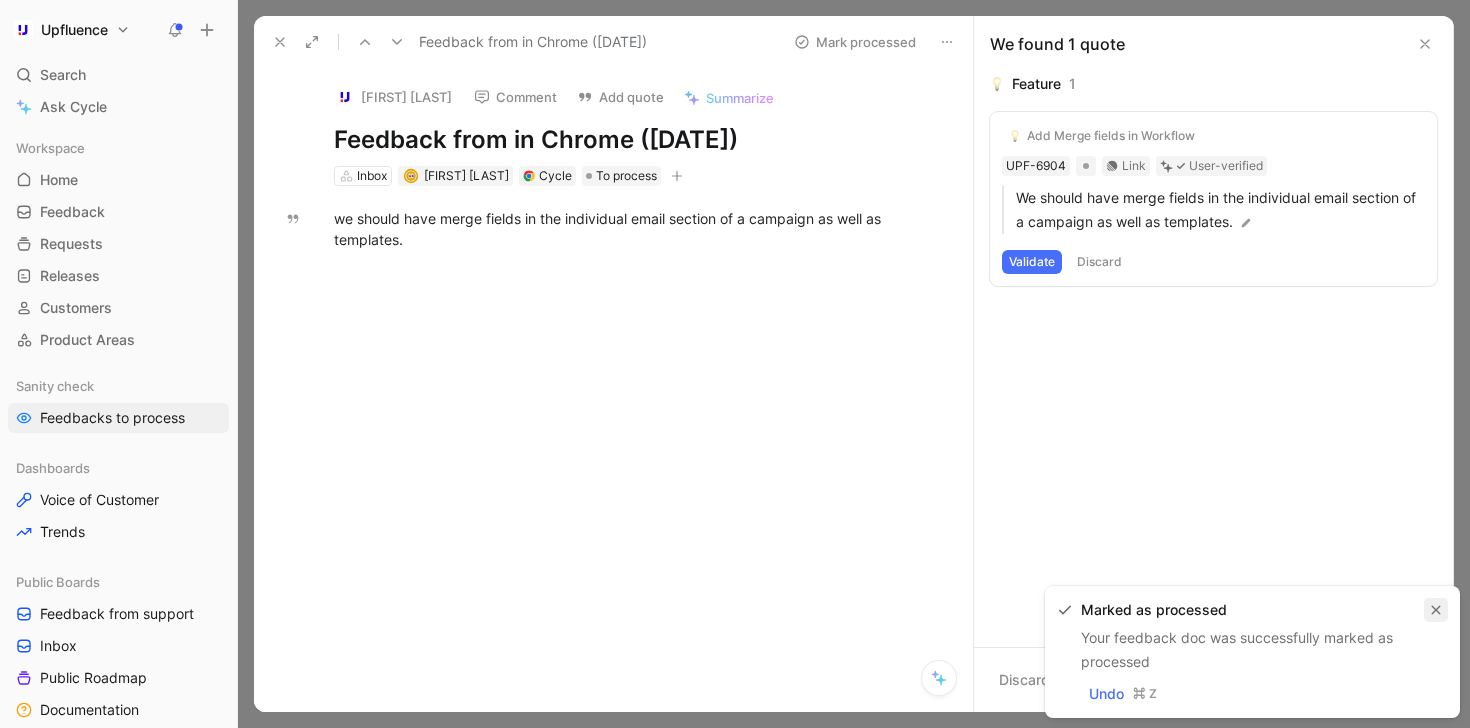 click at bounding box center [1436, 610] 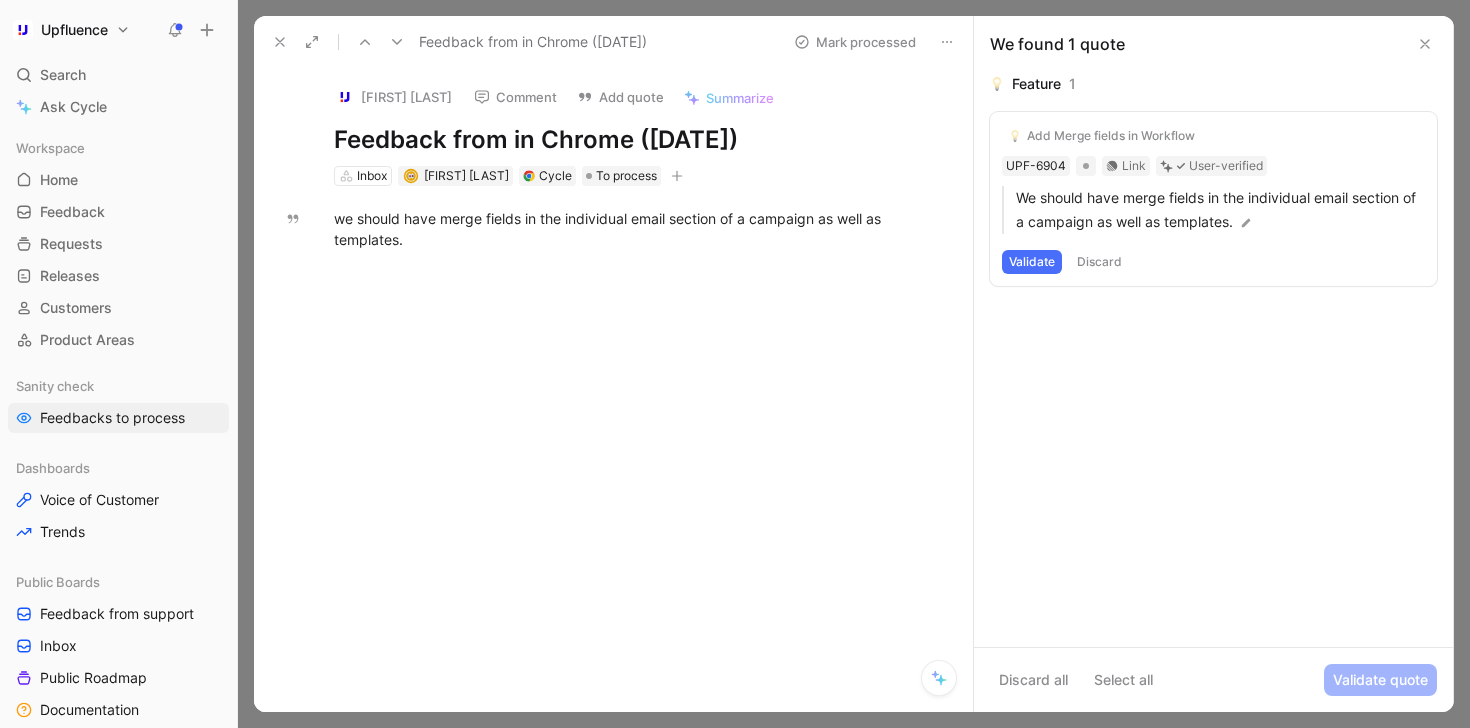 click on "Add Merge fields in Workflow" at bounding box center (1111, 136) 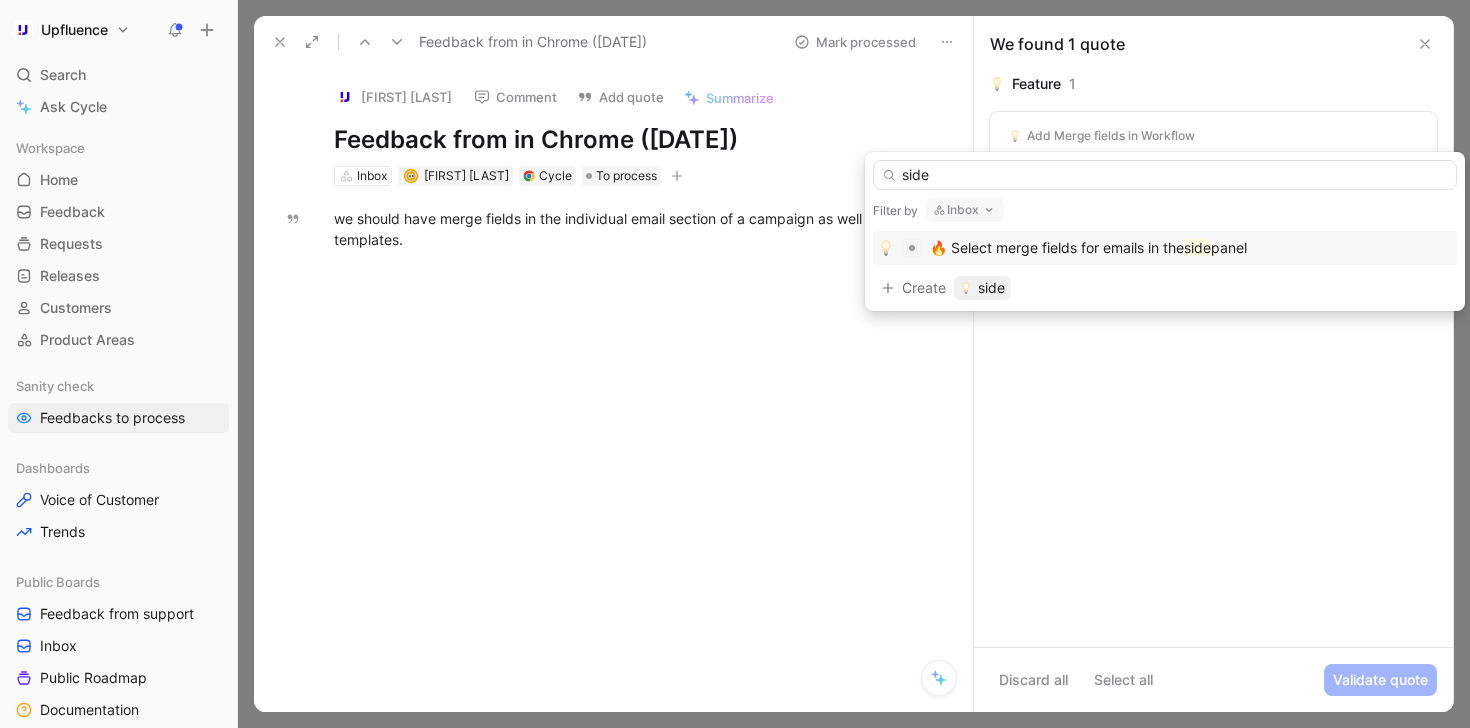 type on "side" 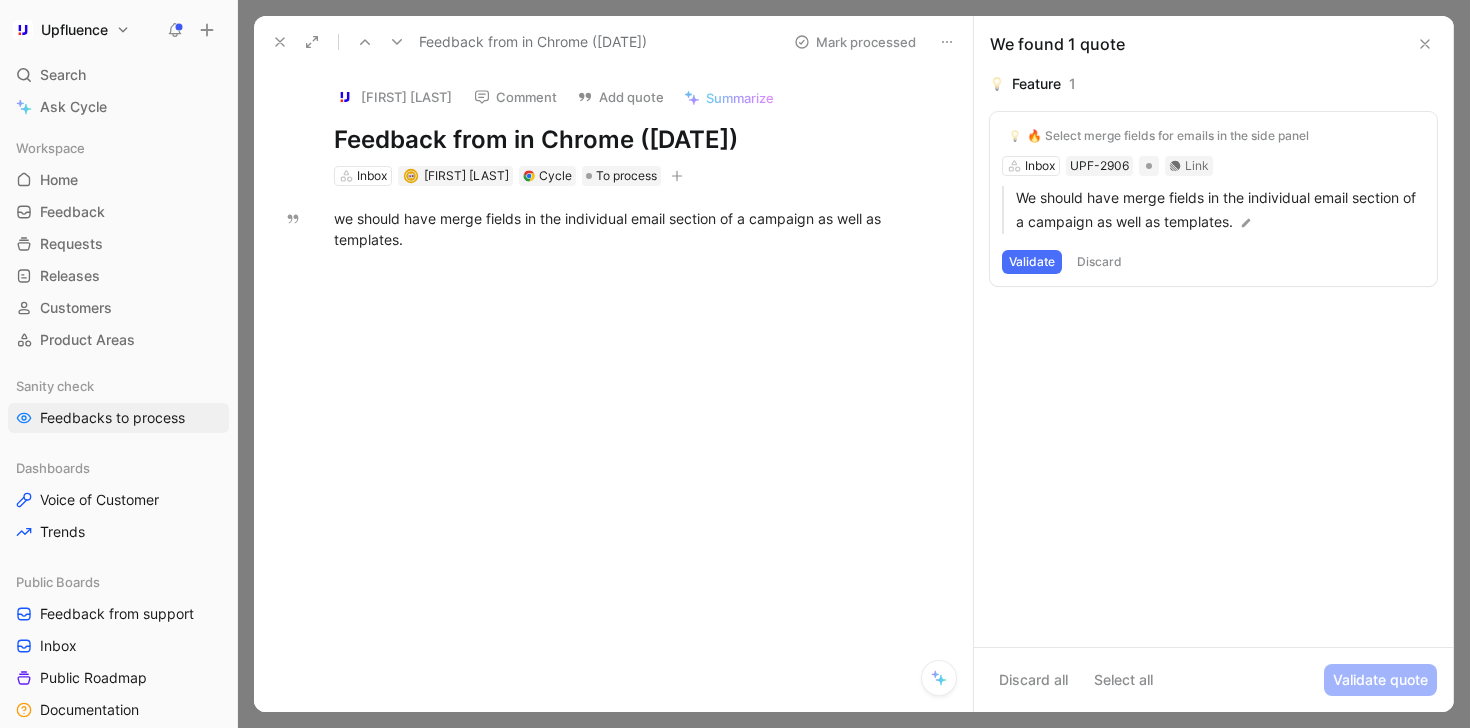 click on "Validate" at bounding box center [1032, 262] 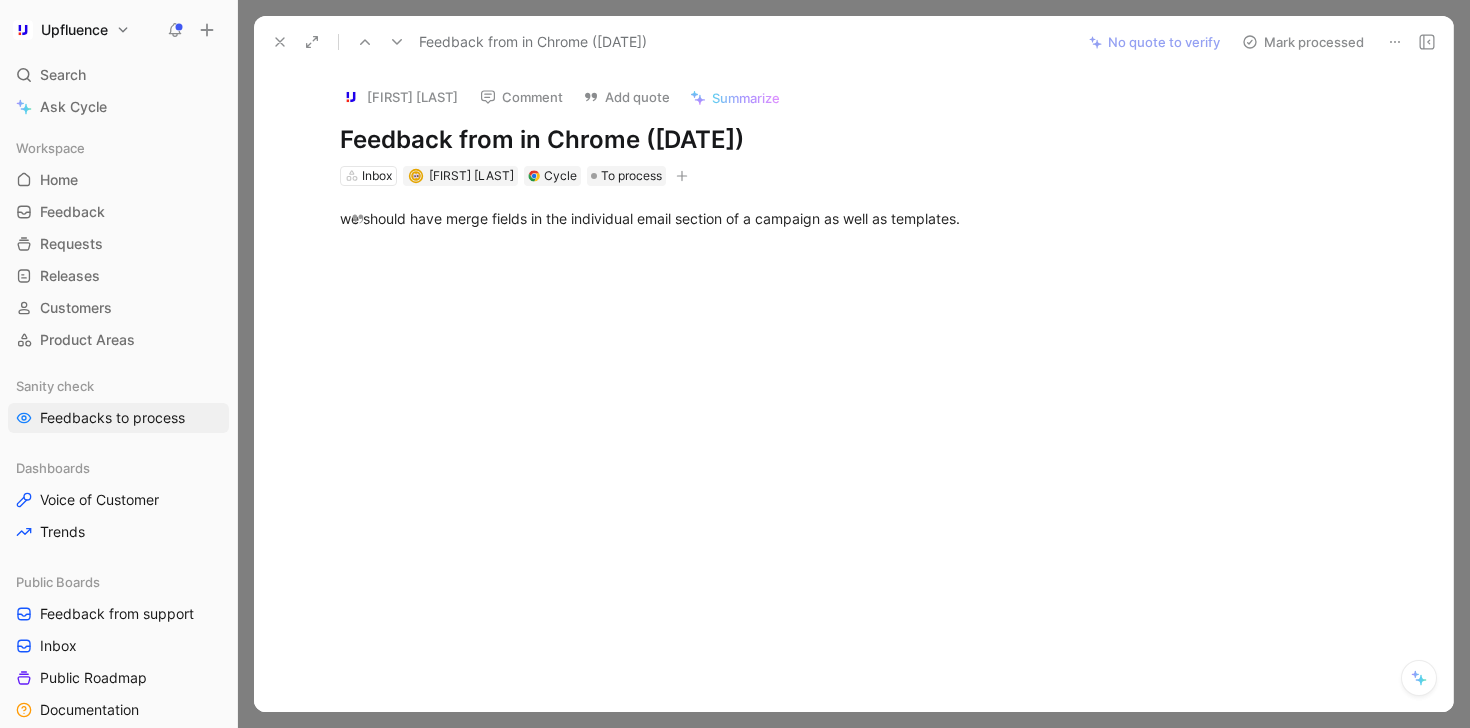 click on "Mark processed" at bounding box center [1303, 42] 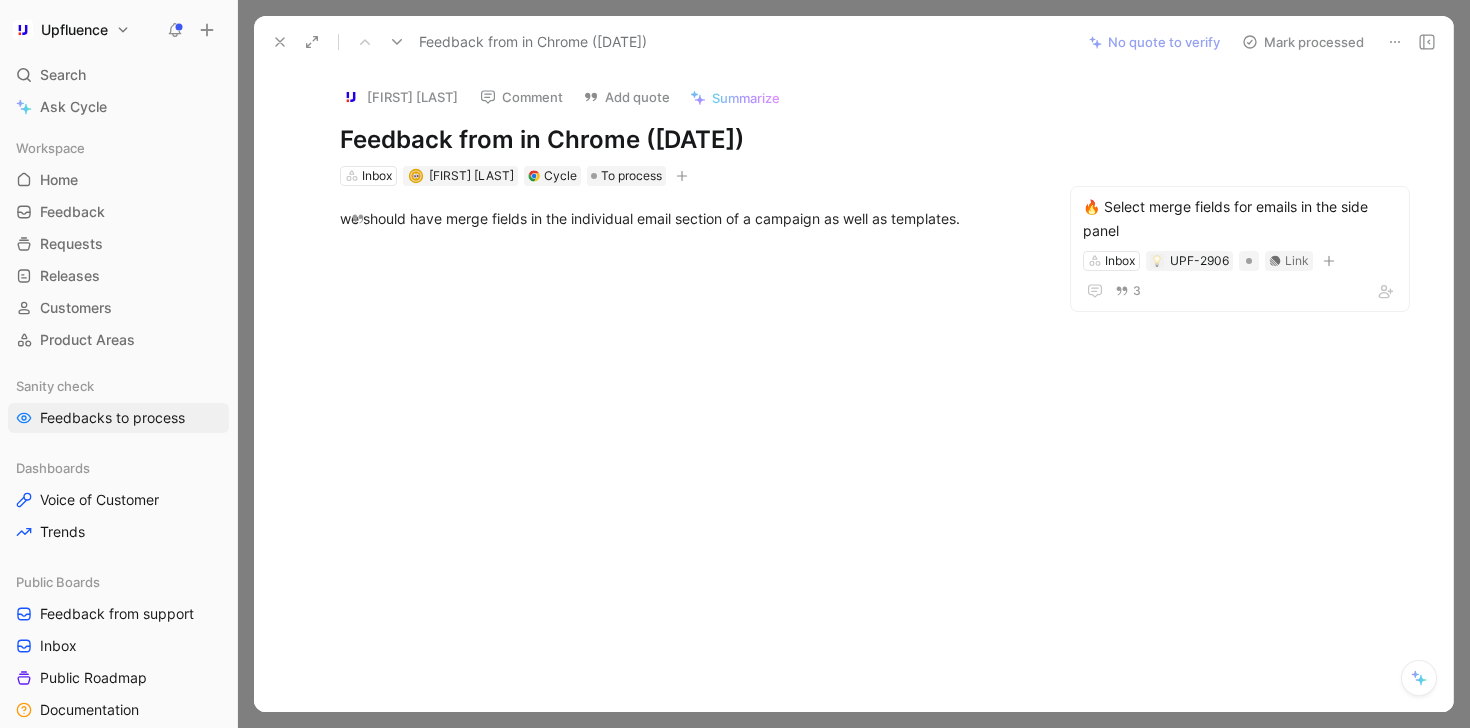 scroll, scrollTop: 1140, scrollLeft: 0, axis: vertical 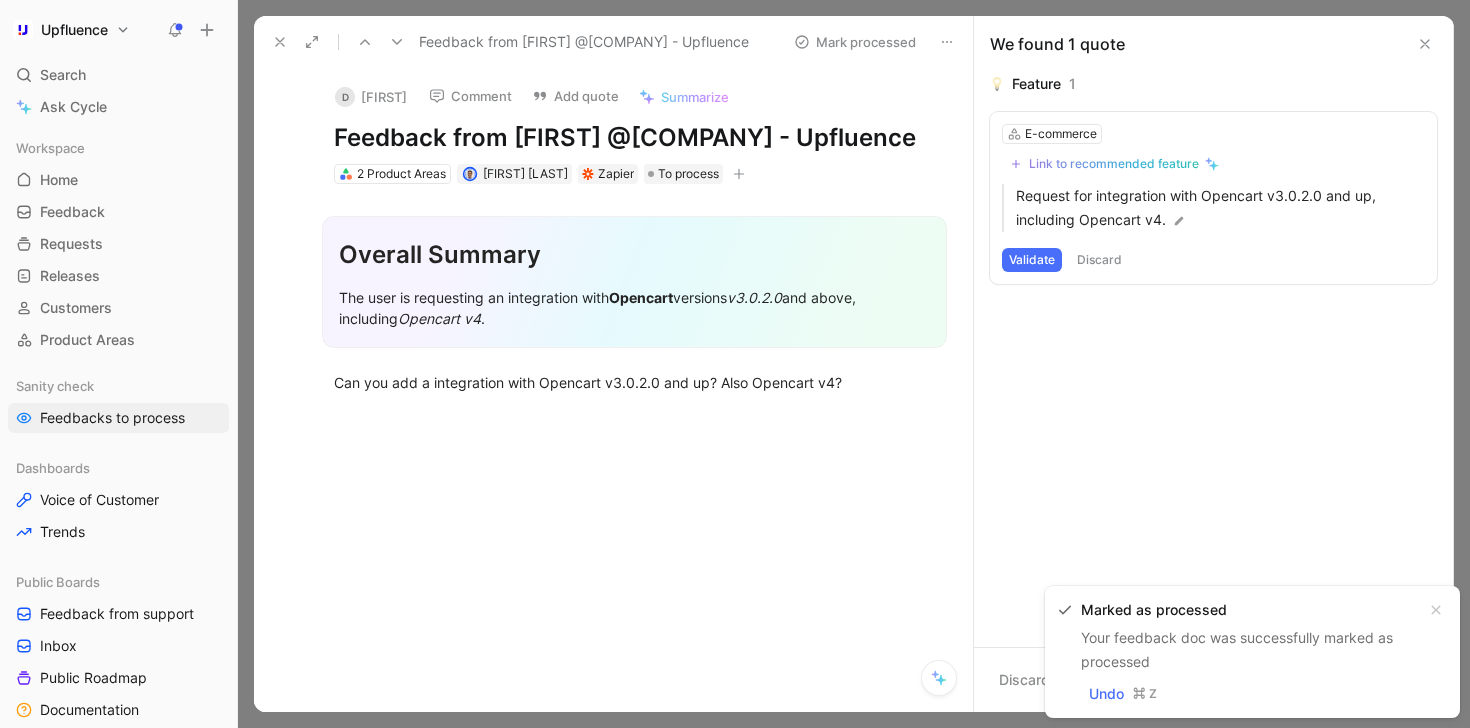 click at bounding box center (280, 42) 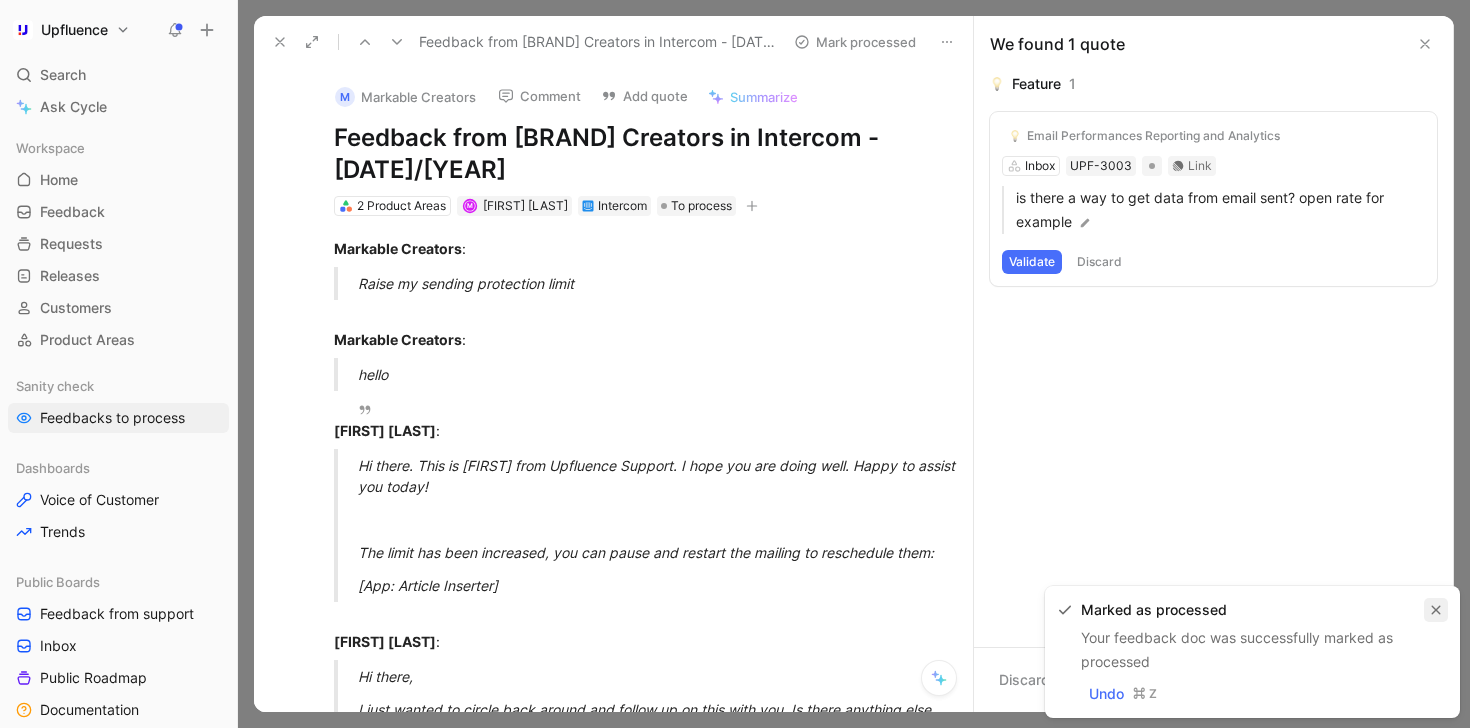 click at bounding box center (1436, 610) 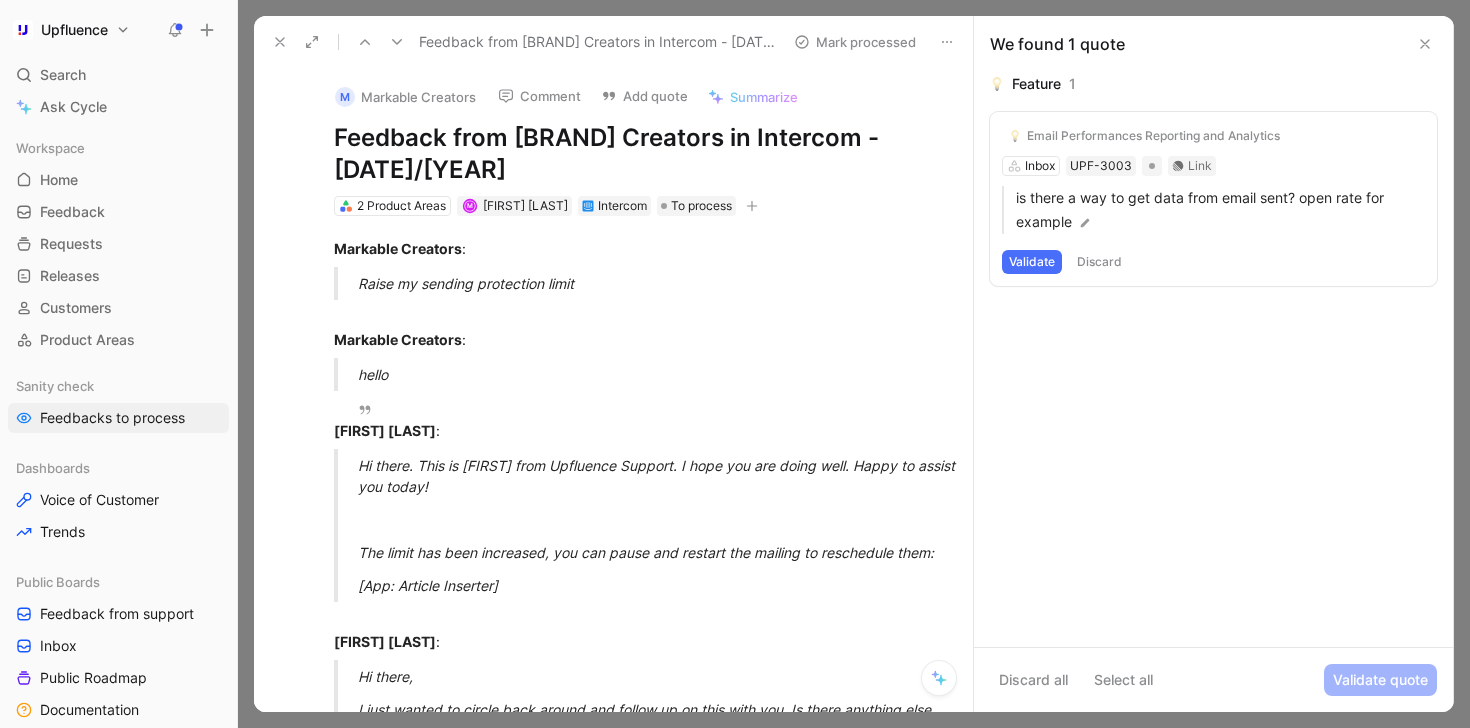 click on "Validate" at bounding box center [1032, 262] 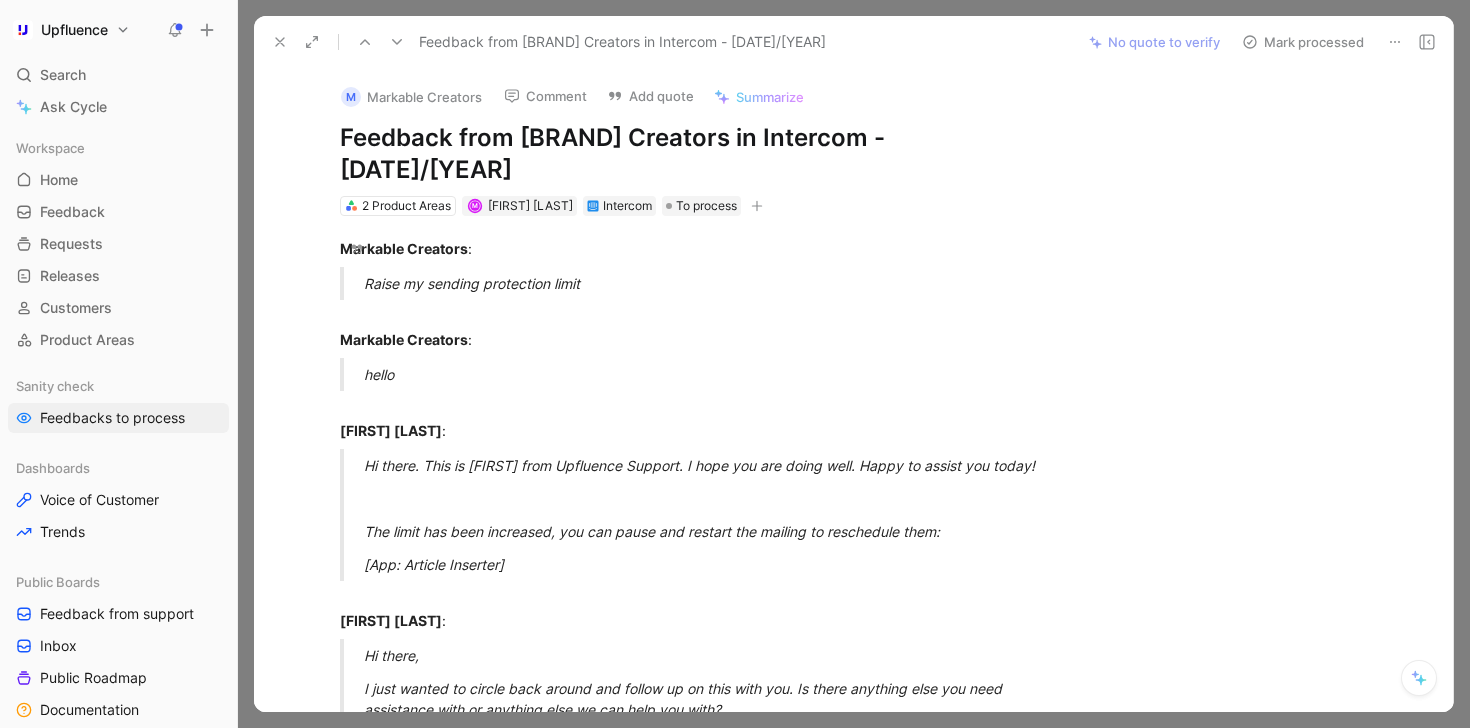click on "Mark processed" at bounding box center (1303, 42) 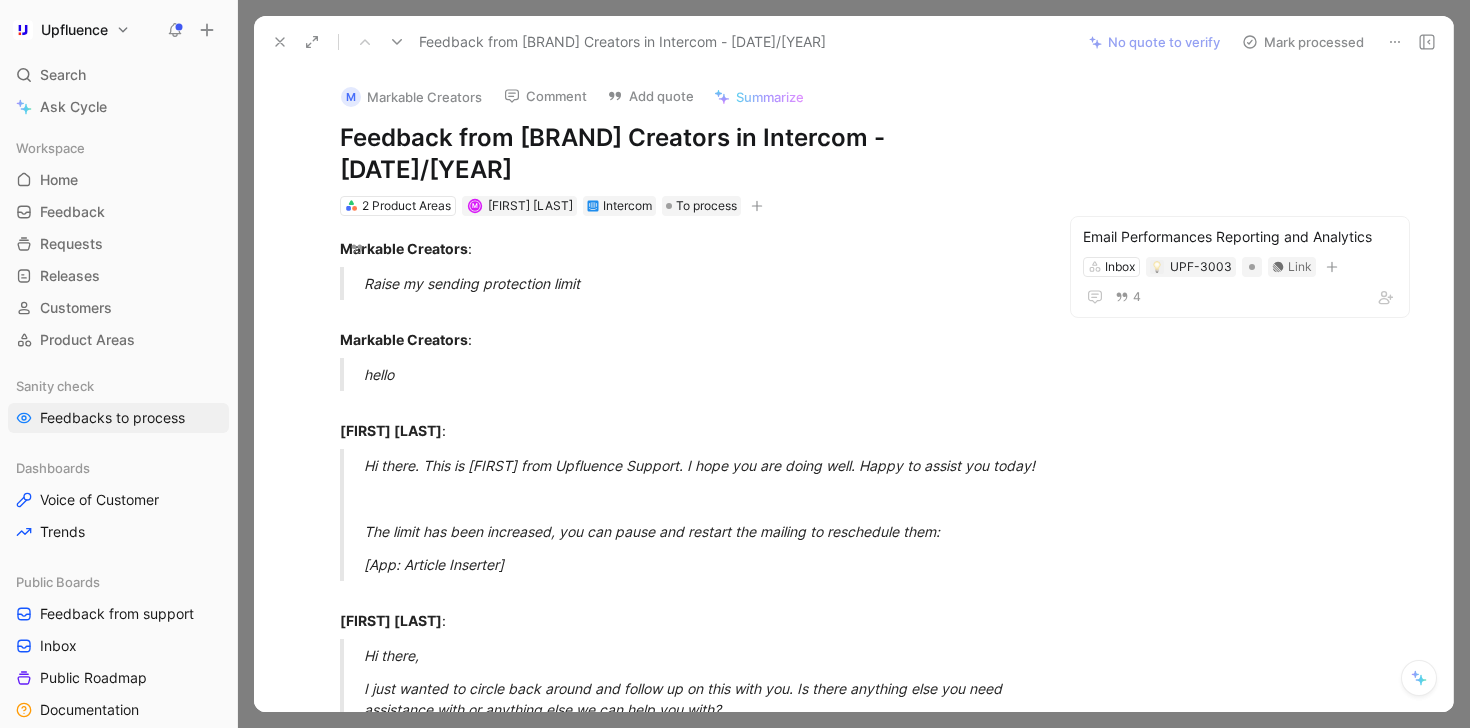 scroll, scrollTop: 1088, scrollLeft: 0, axis: vertical 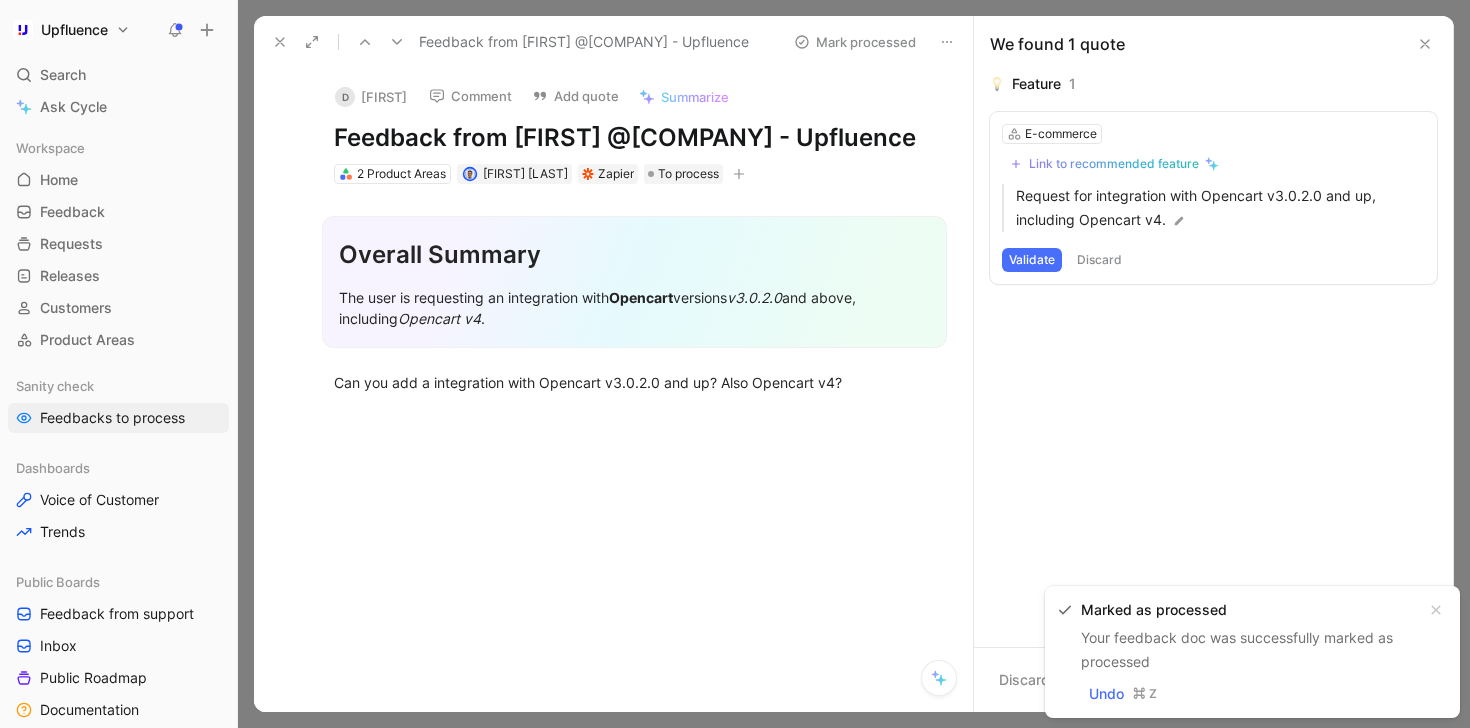 click at bounding box center (280, 42) 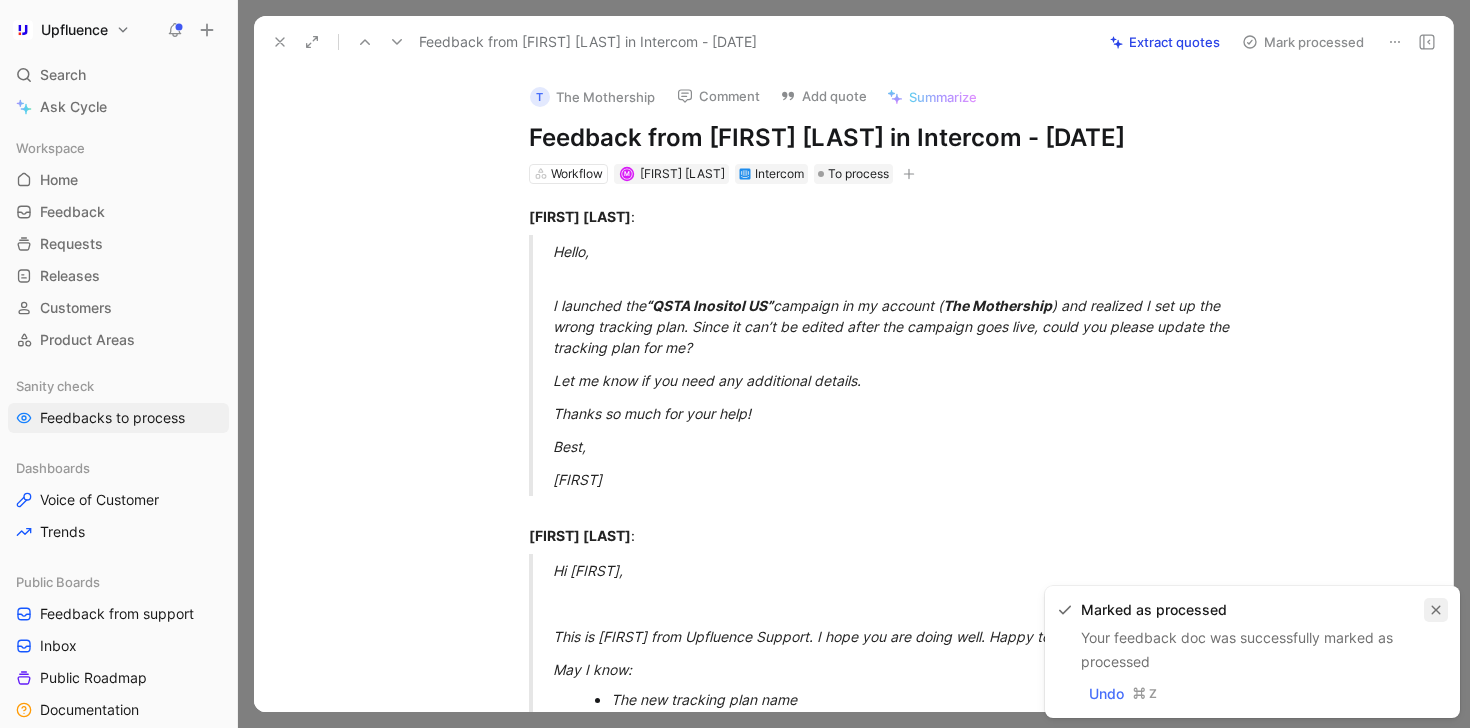 click at bounding box center [1436, 610] 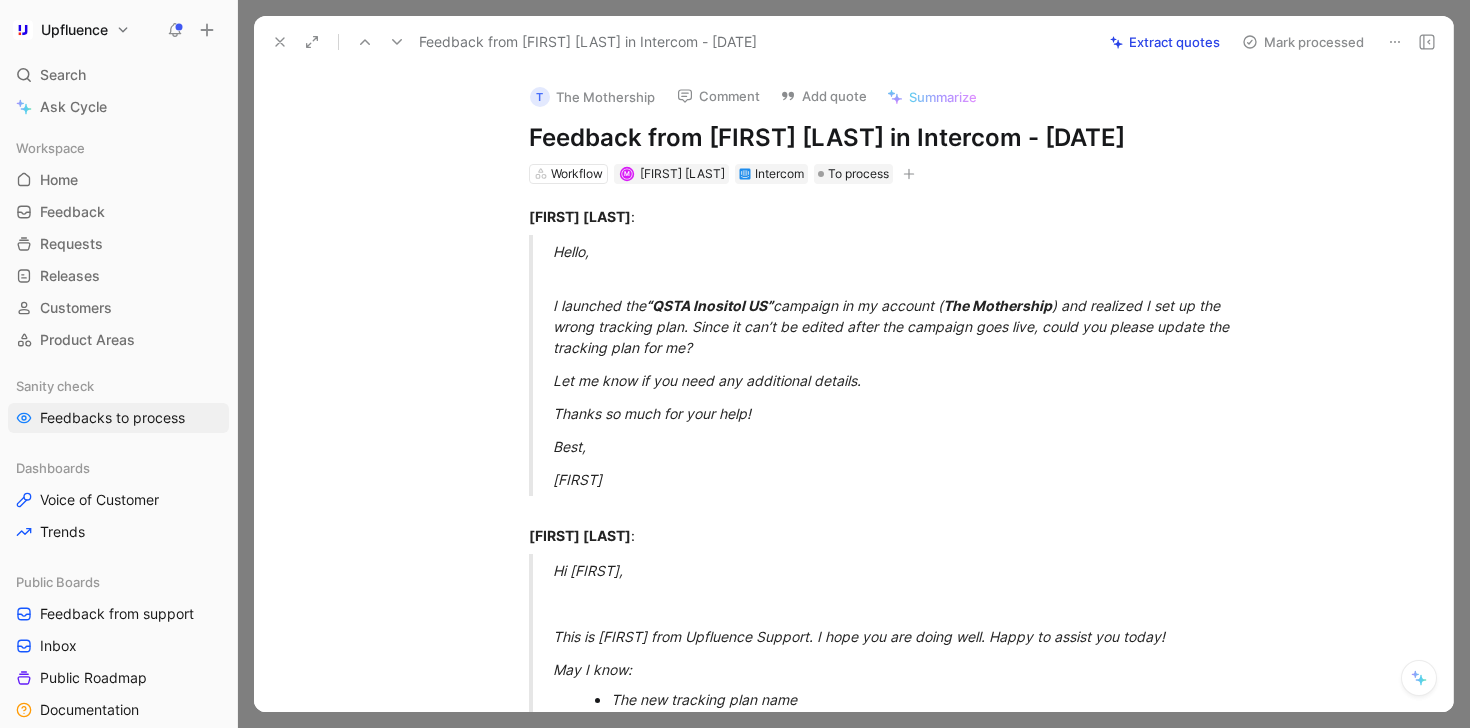 click on "Feedback from [FIRST] [LAST] in Intercom - [DATE]" at bounding box center (678, 42) 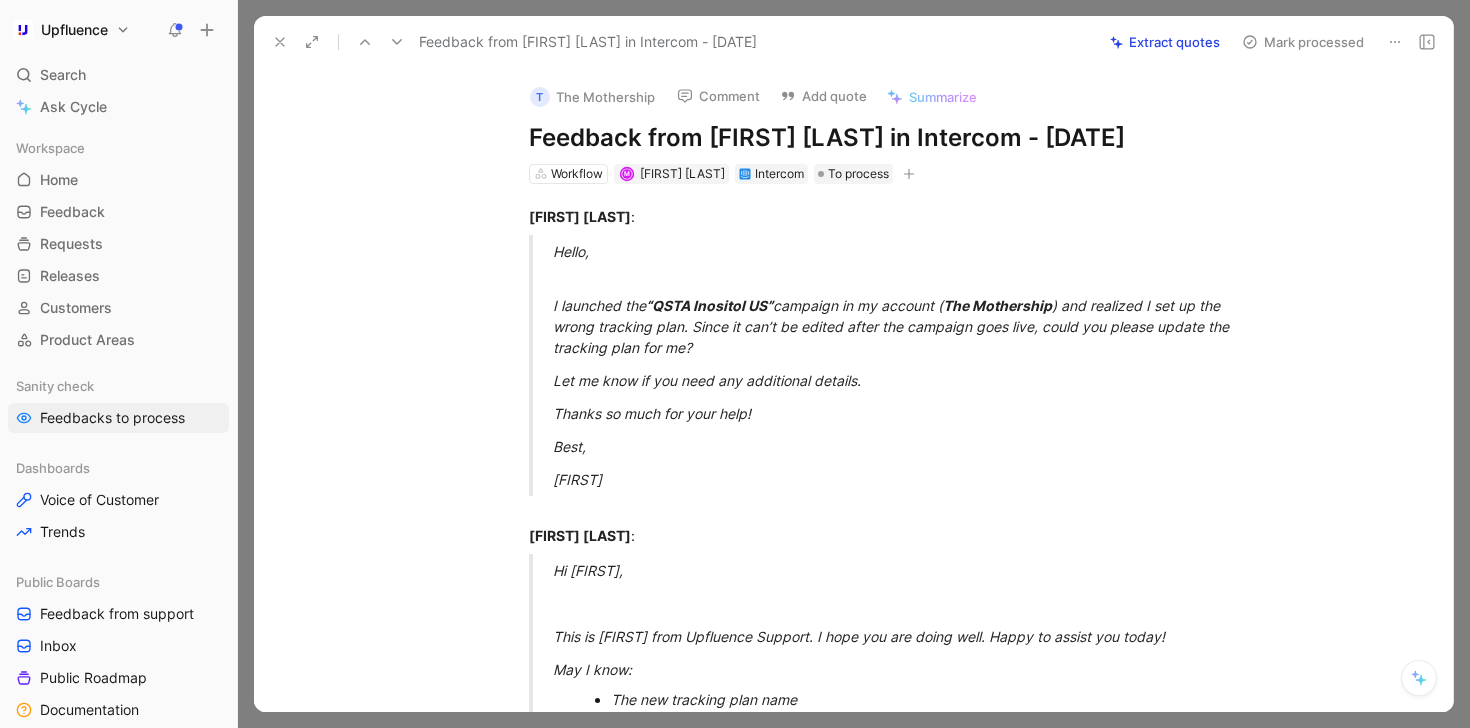 click at bounding box center (280, 42) 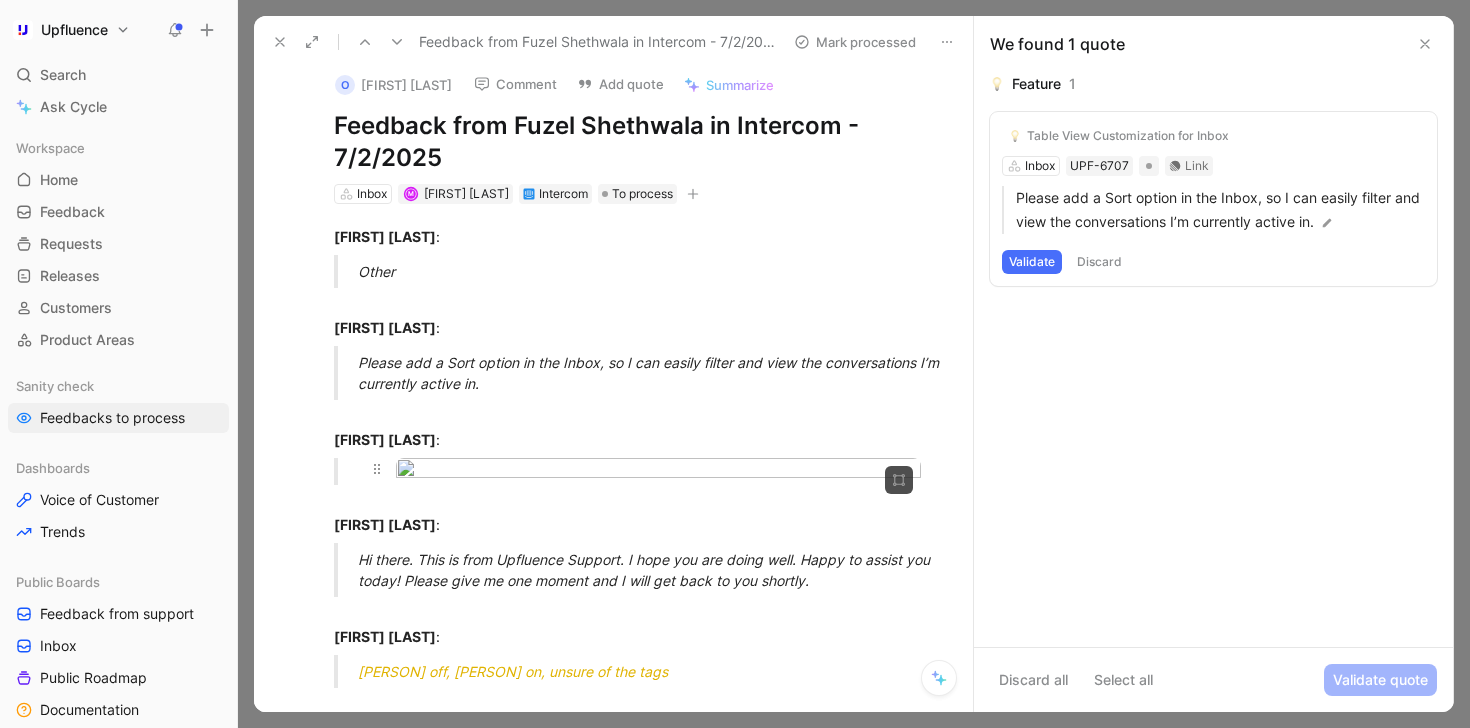 scroll, scrollTop: 0, scrollLeft: 0, axis: both 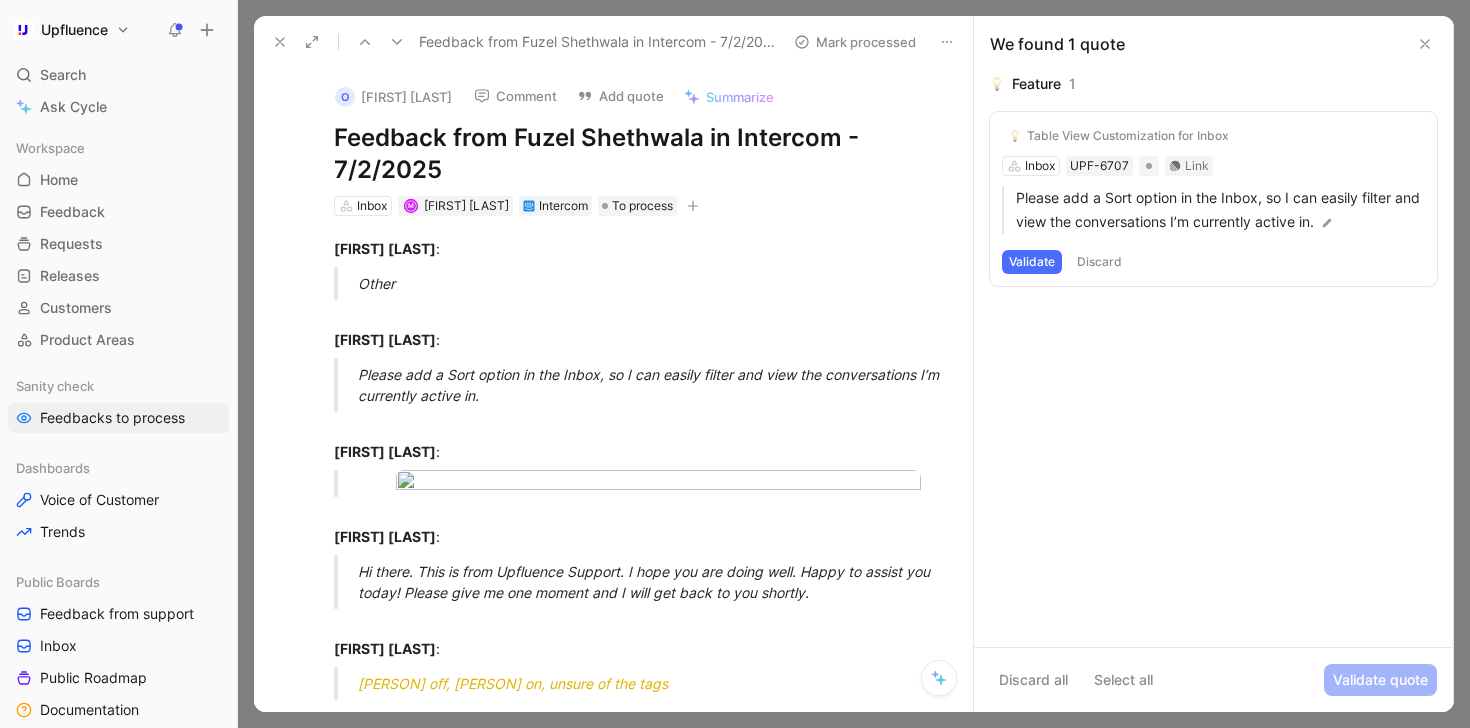 click at bounding box center [280, 42] 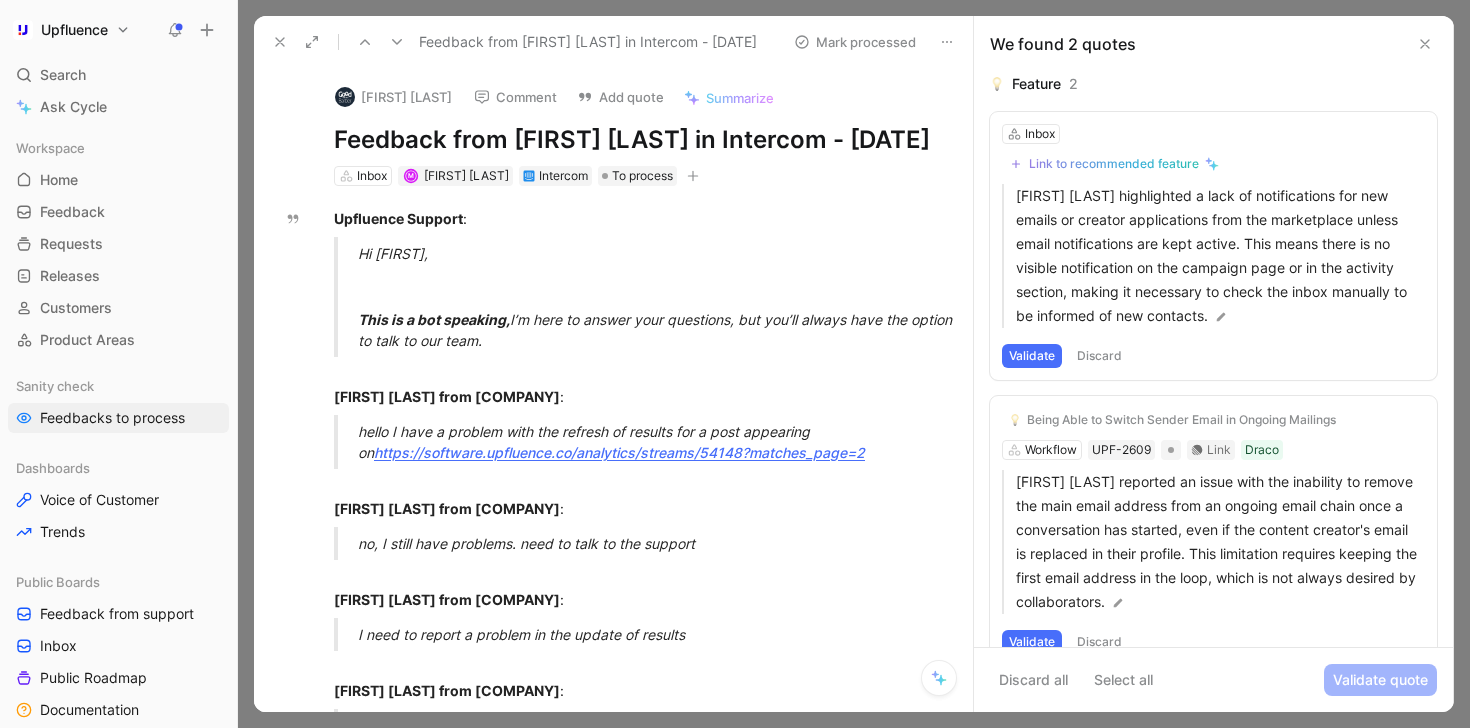 click at bounding box center (280, 42) 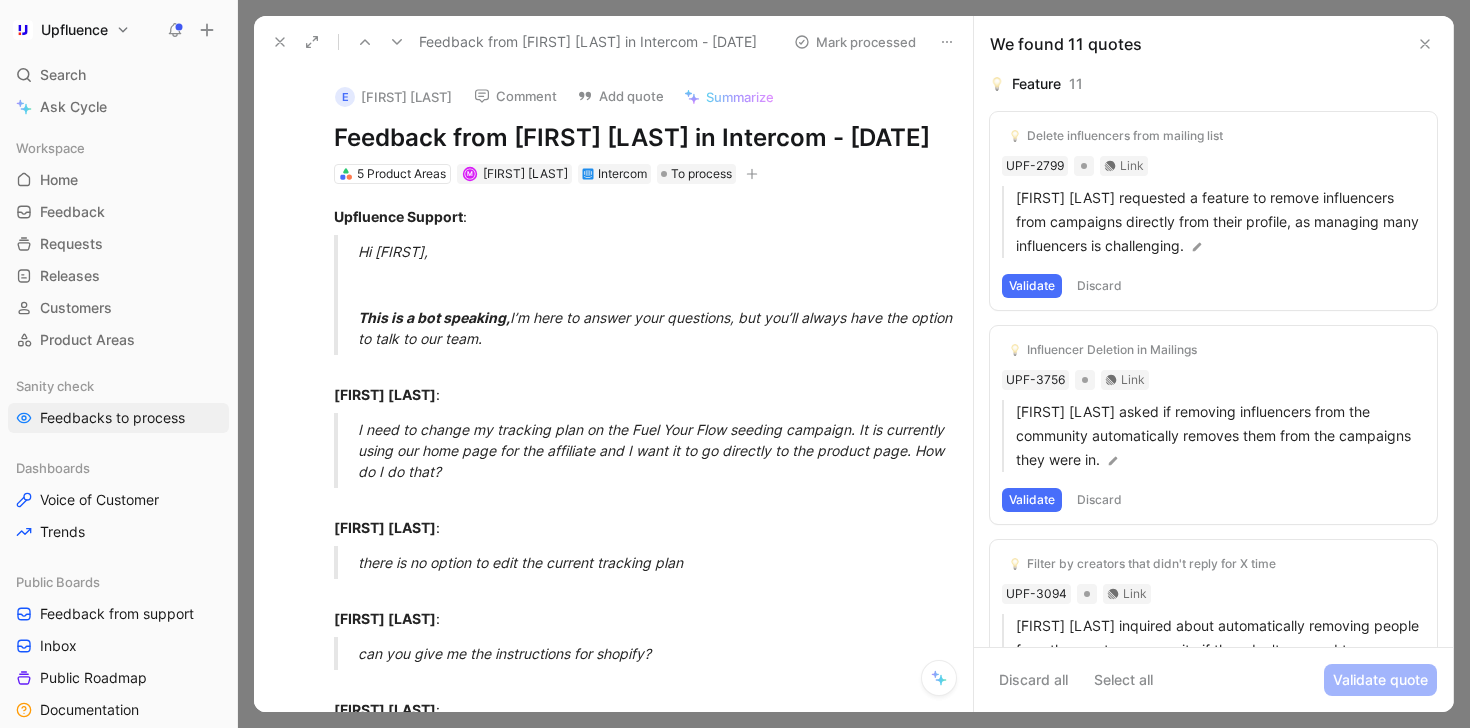 click at bounding box center (280, 42) 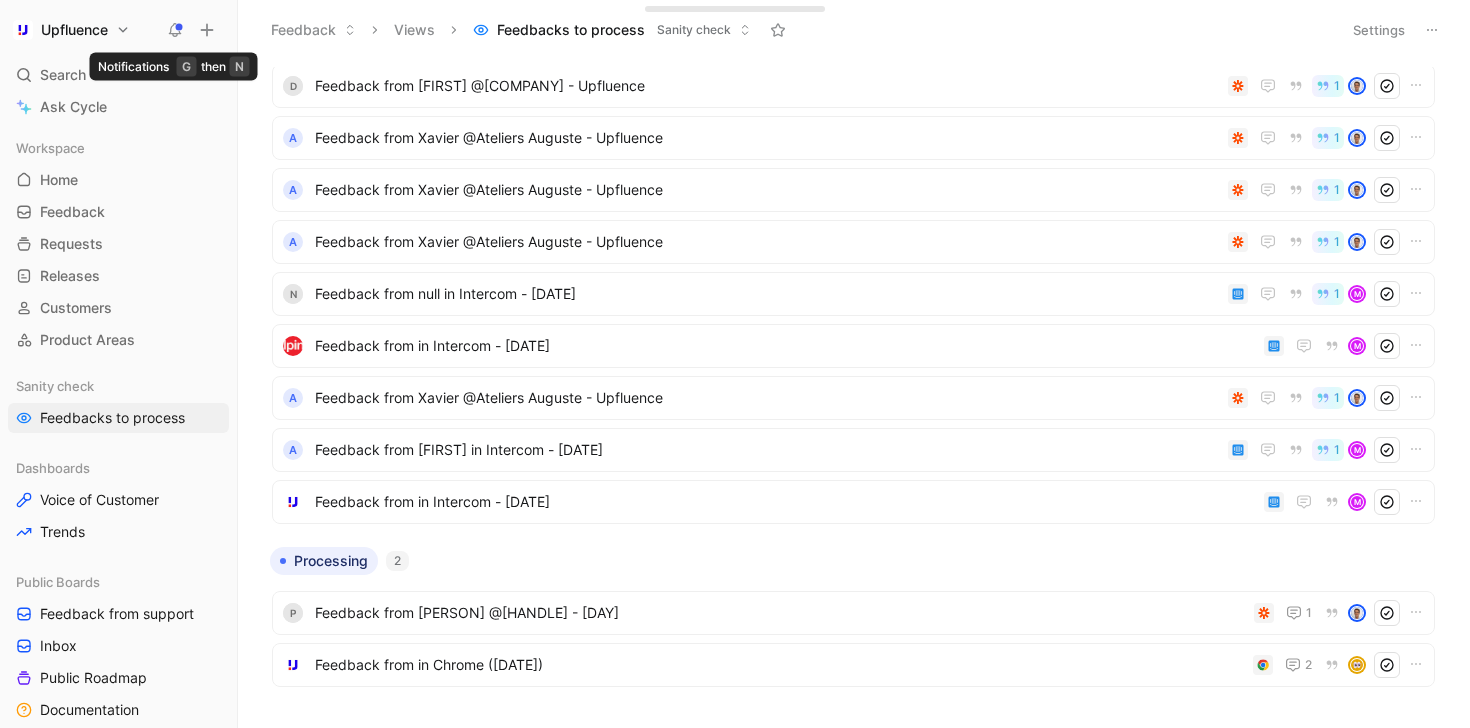 click at bounding box center (175, 30) 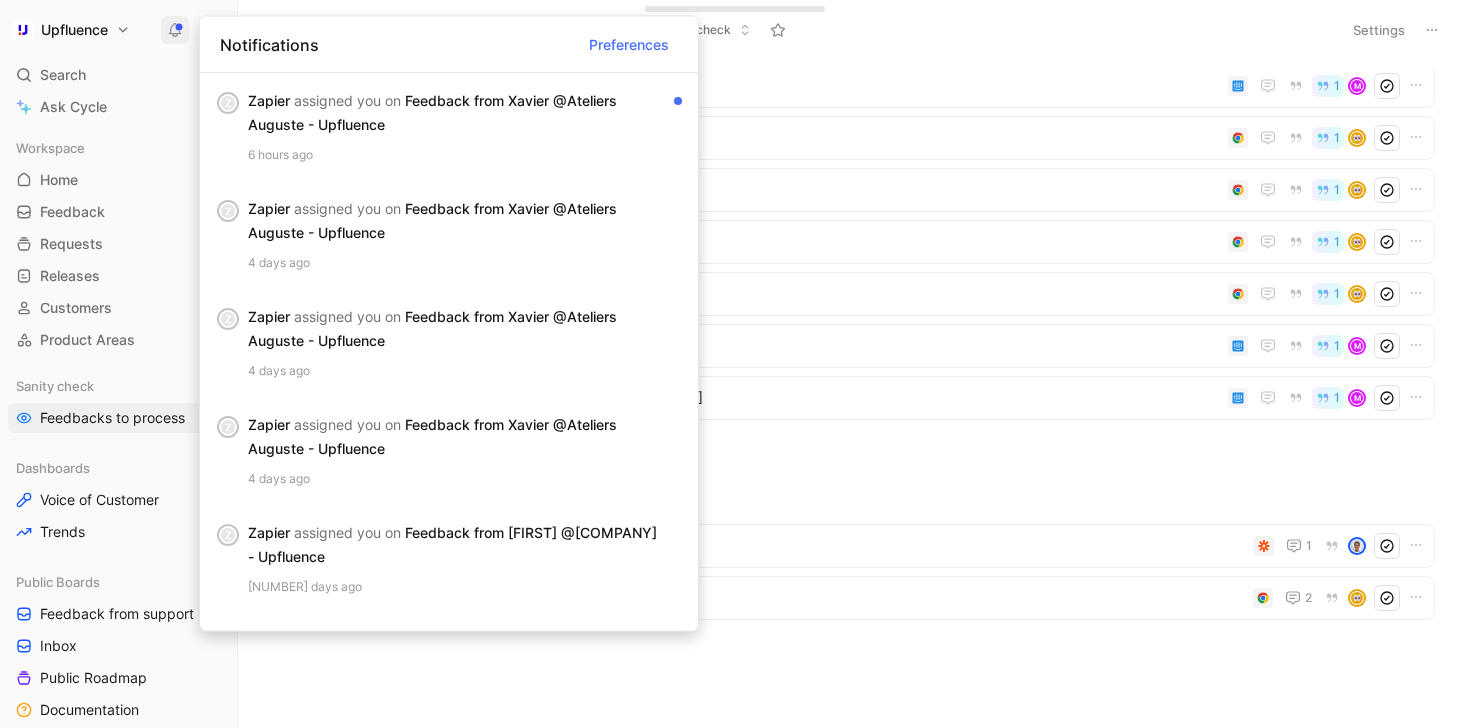 scroll, scrollTop: 464, scrollLeft: 0, axis: vertical 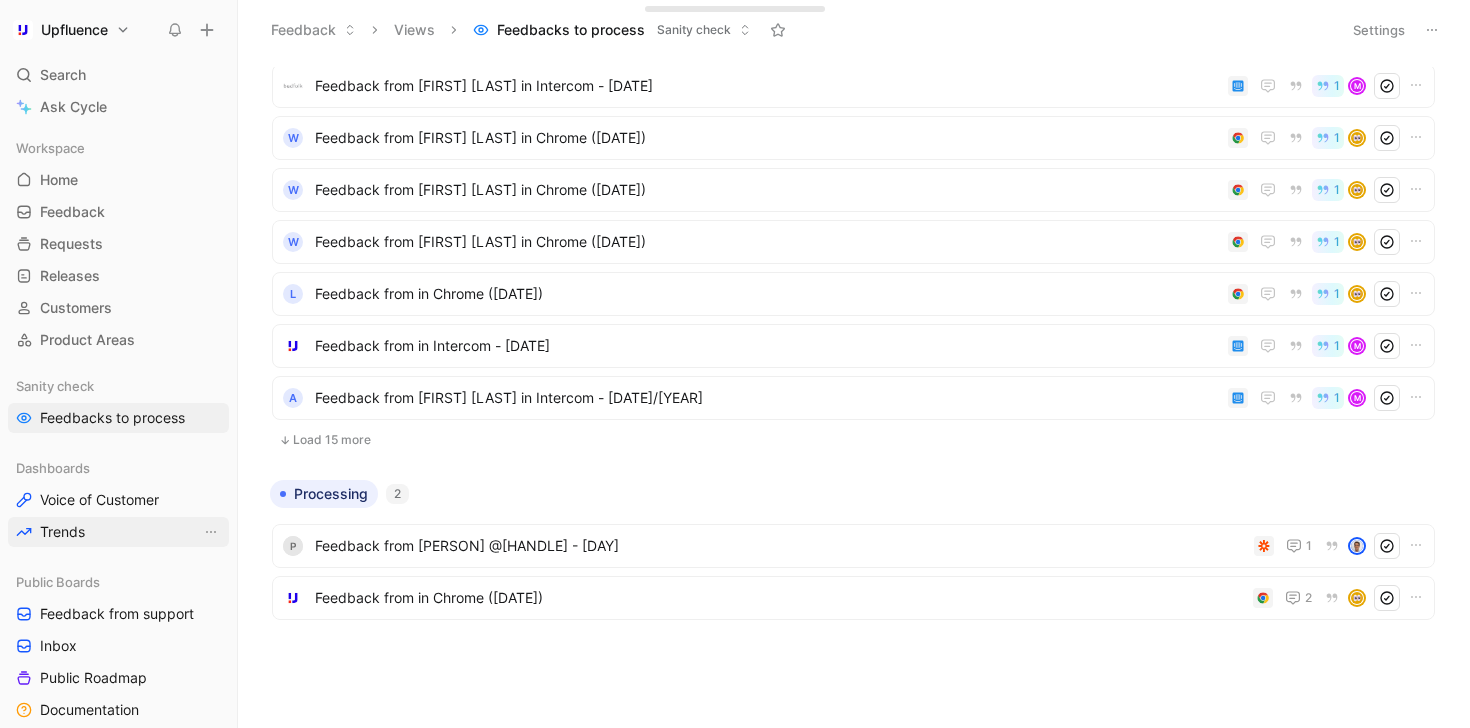 click on "Trends" at bounding box center (118, 532) 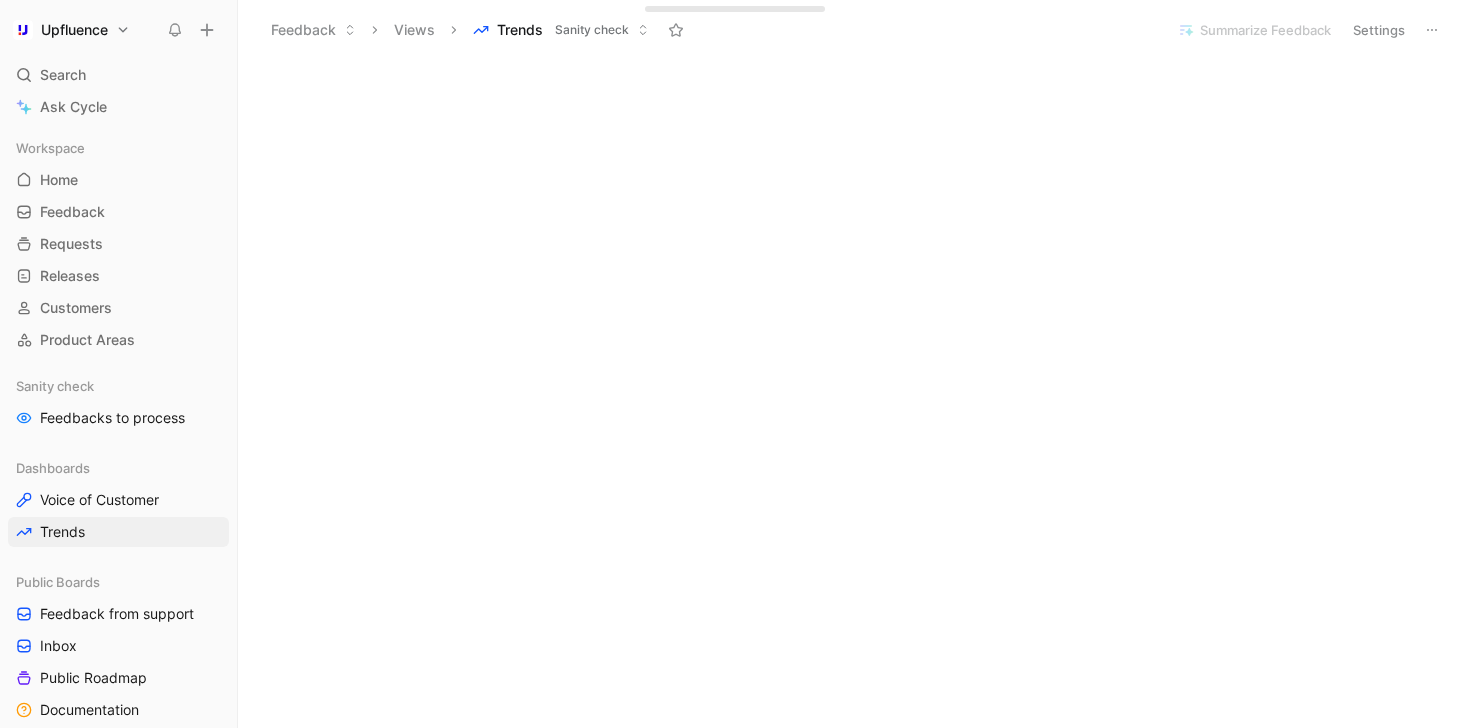 scroll, scrollTop: 0, scrollLeft: 0, axis: both 